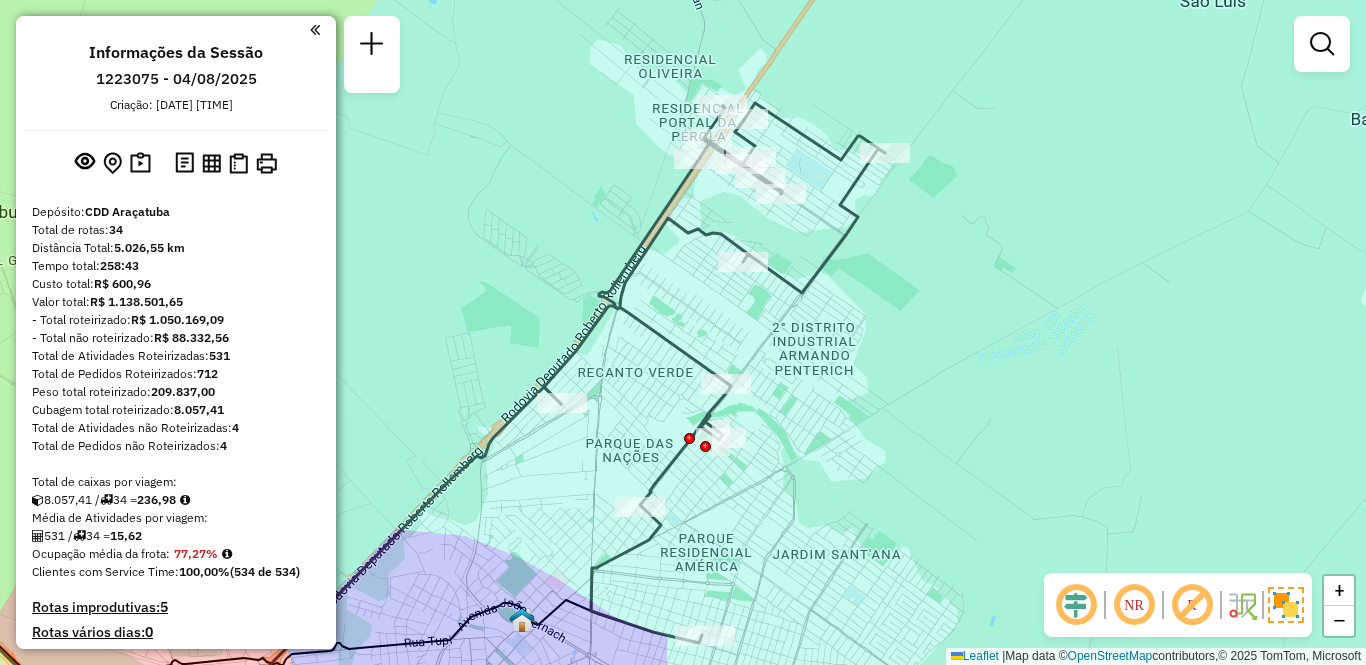 scroll, scrollTop: 0, scrollLeft: 0, axis: both 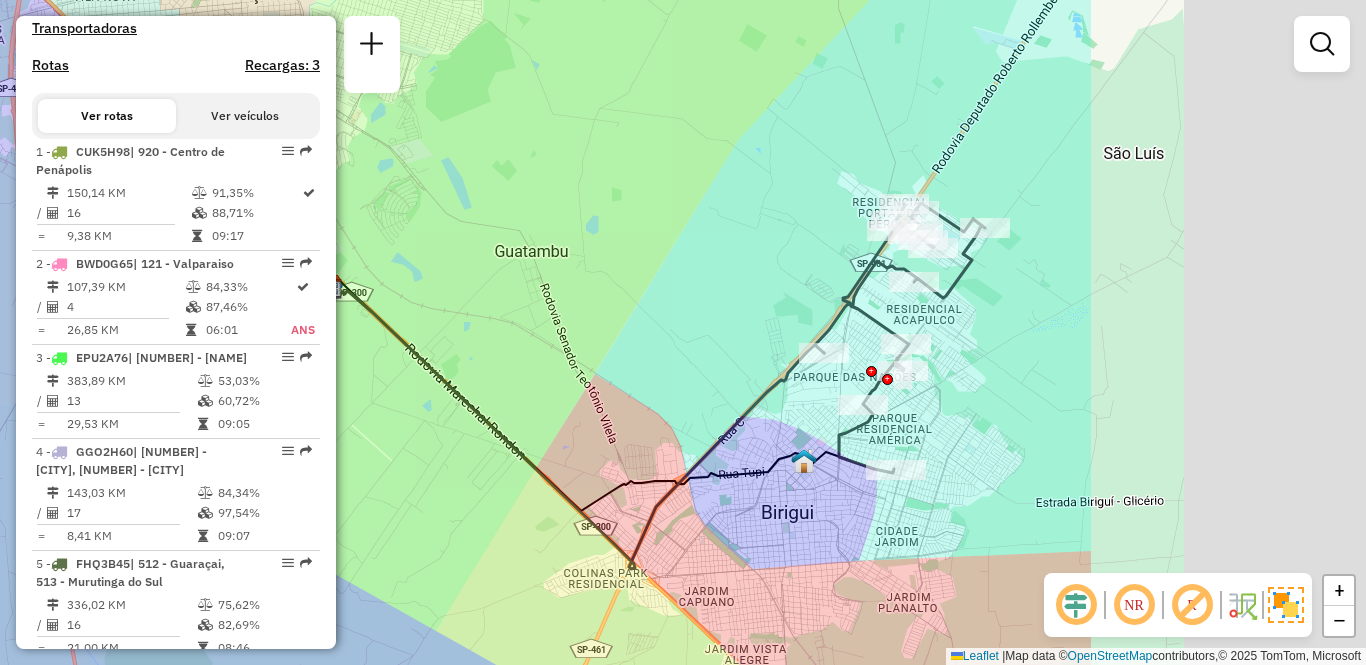drag, startPoint x: 1019, startPoint y: 355, endPoint x: 520, endPoint y: 280, distance: 504.6048 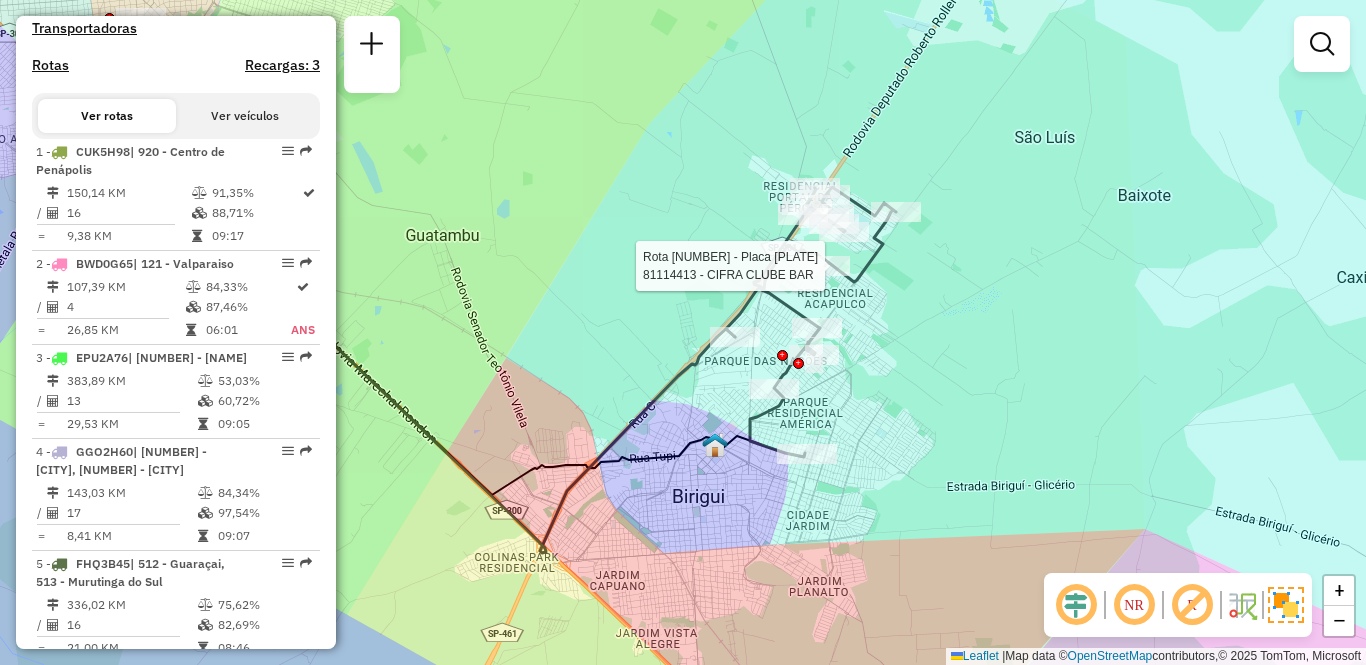 select on "**********" 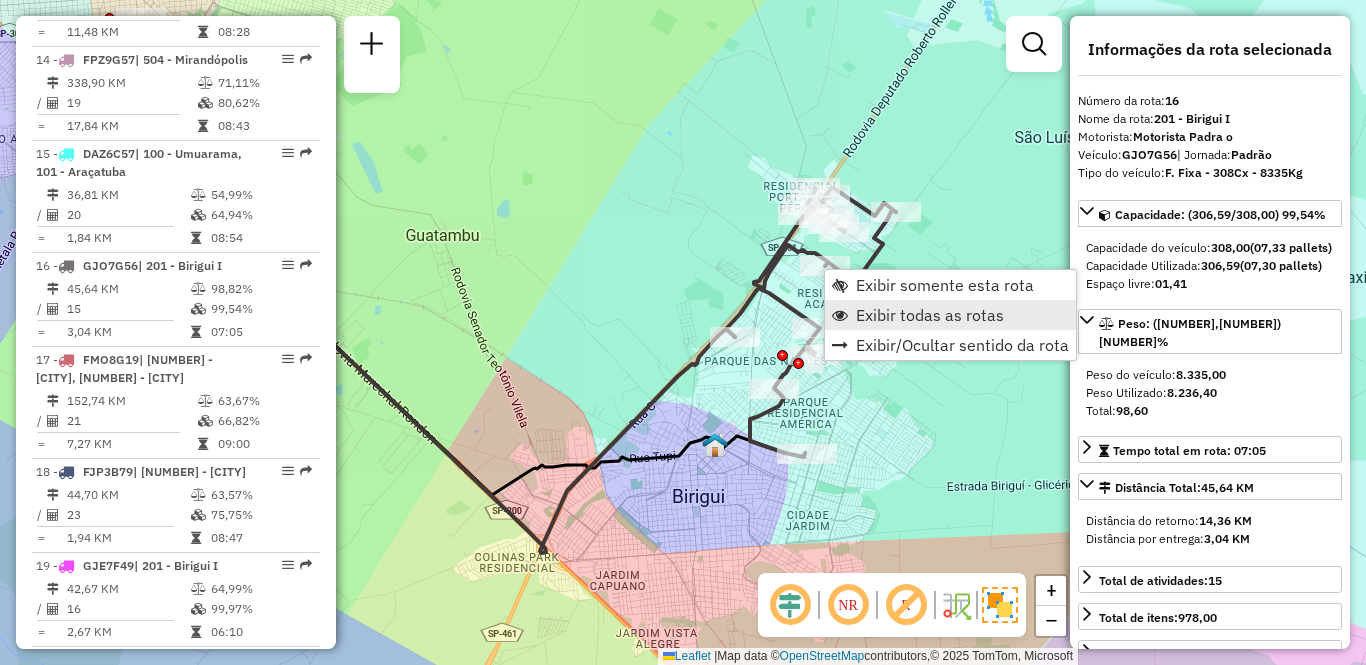 scroll, scrollTop: 2475, scrollLeft: 0, axis: vertical 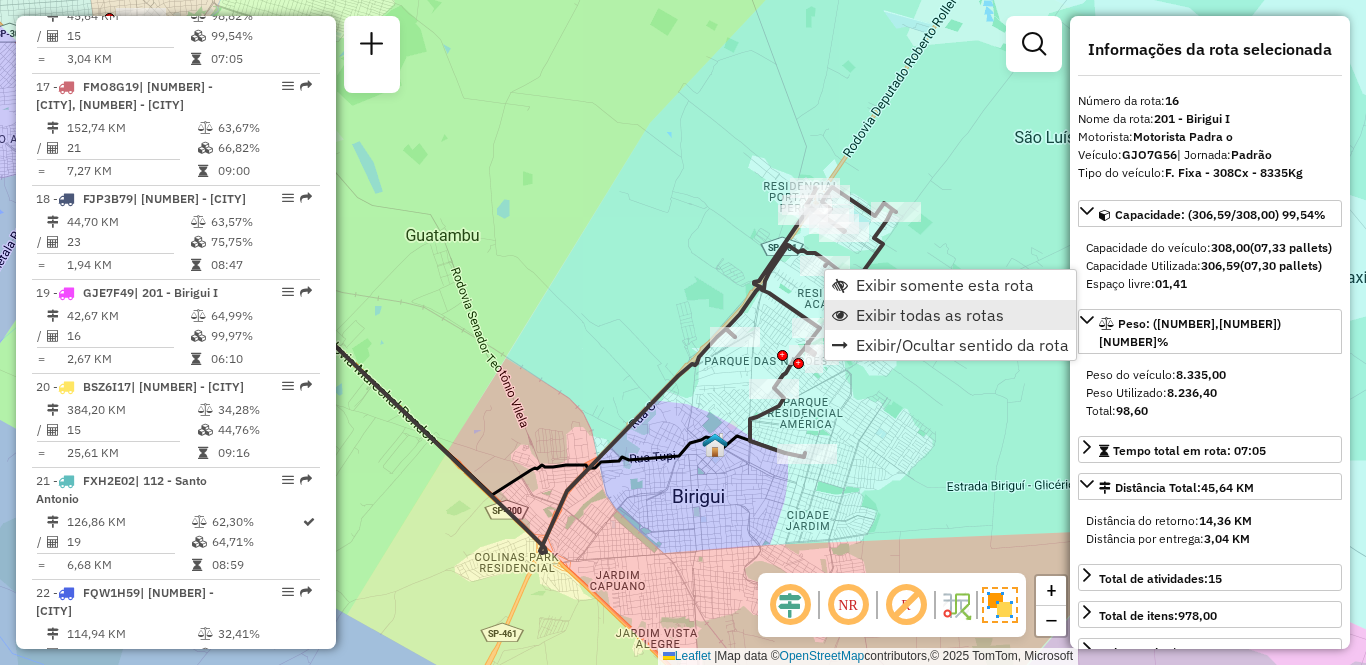 click on "Exibir todas as rotas" at bounding box center (930, 315) 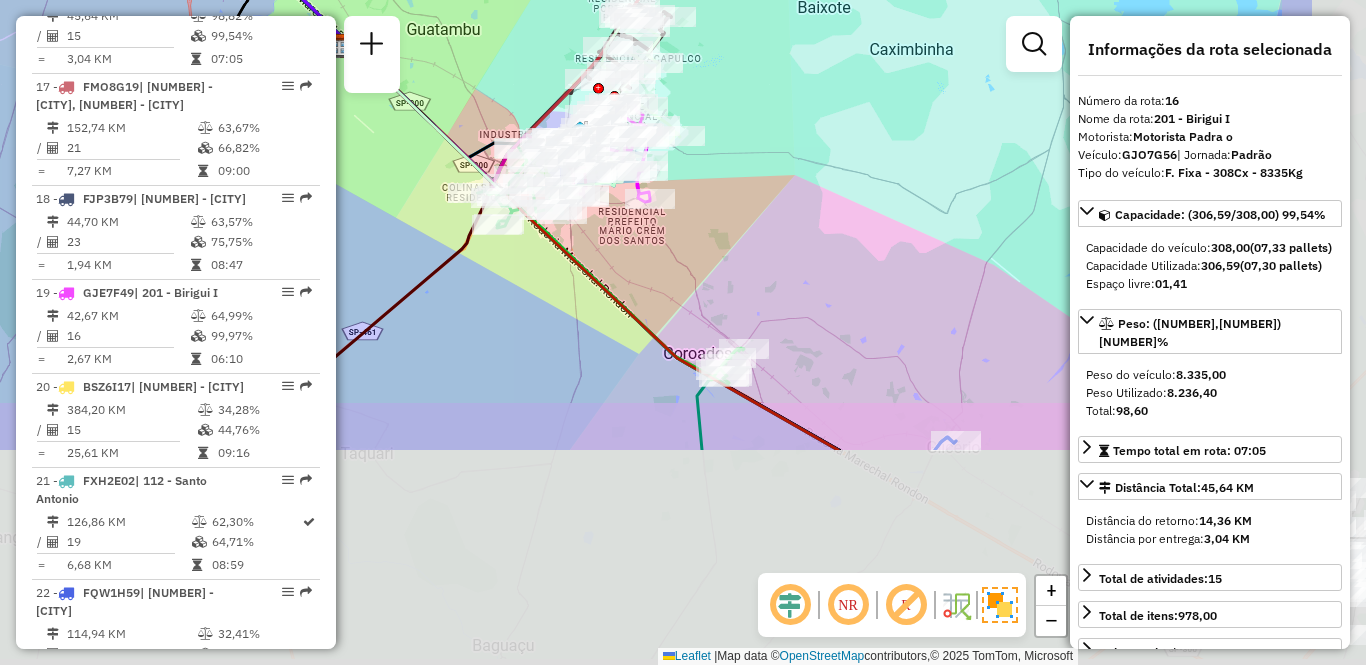 drag, startPoint x: 860, startPoint y: 539, endPoint x: 665, endPoint y: 252, distance: 346.9784 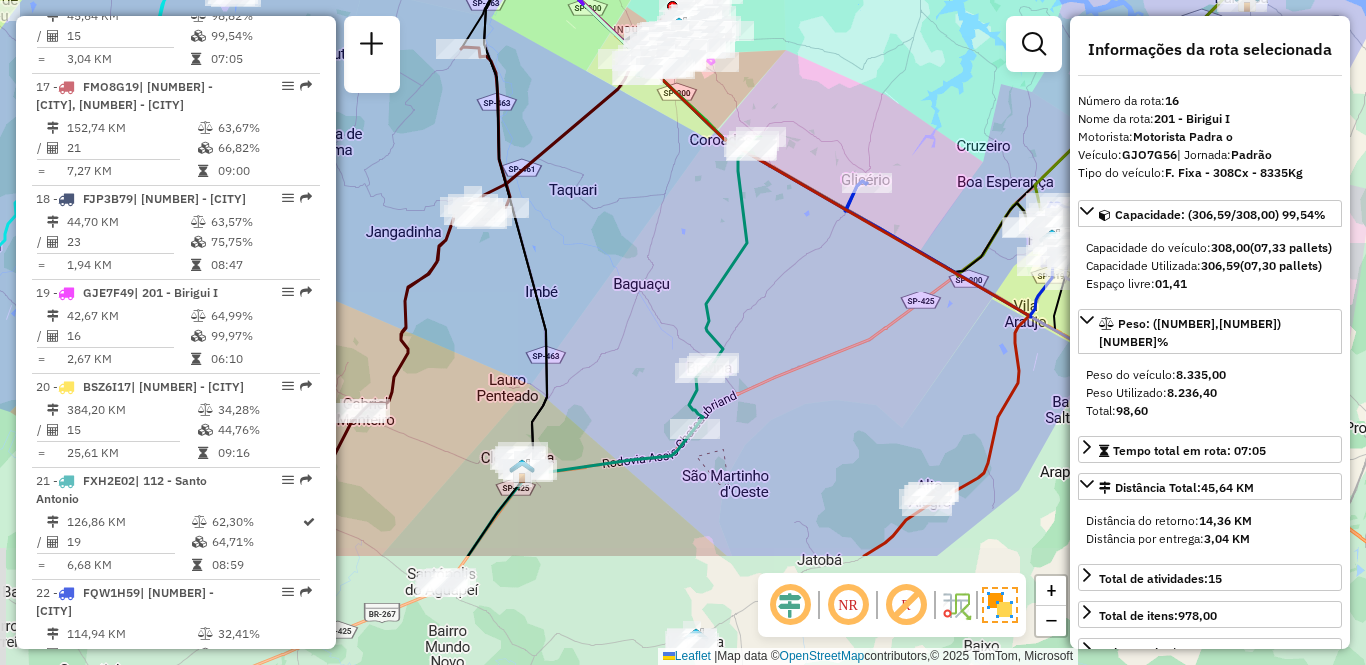 drag, startPoint x: 836, startPoint y: 497, endPoint x: 835, endPoint y: 321, distance: 176.00284 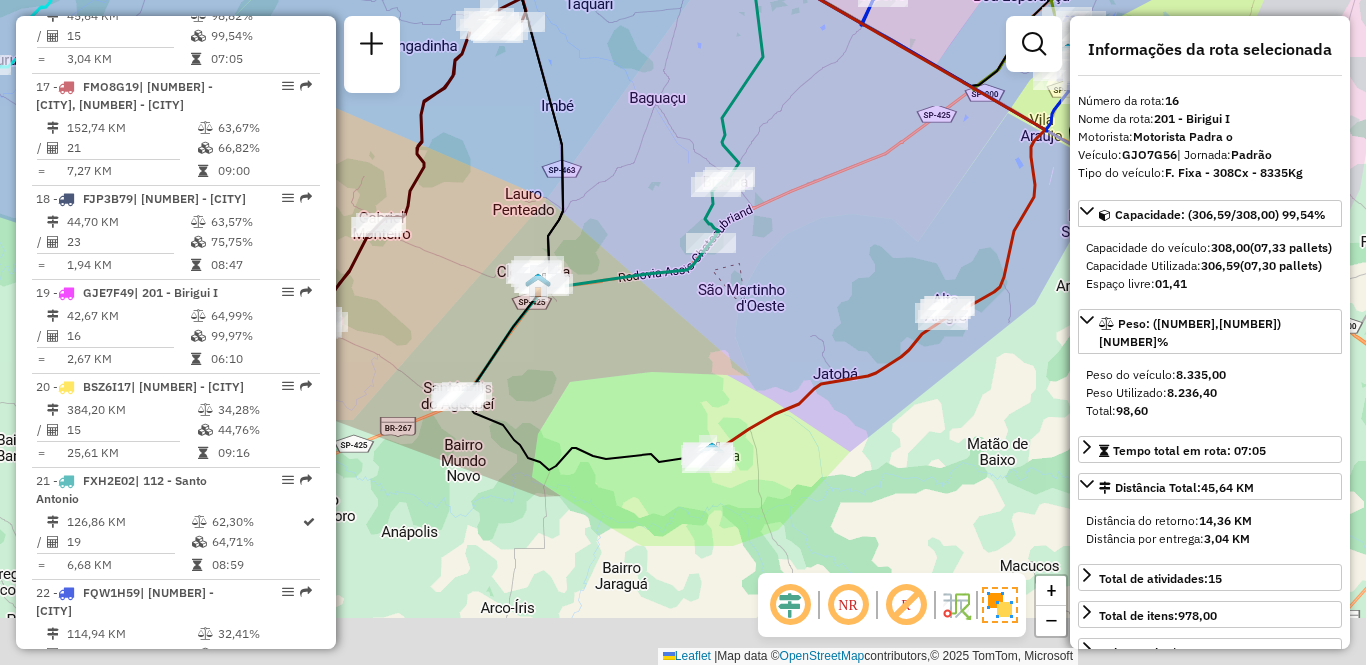 drag, startPoint x: 834, startPoint y: 504, endPoint x: 852, endPoint y: 307, distance: 197.82063 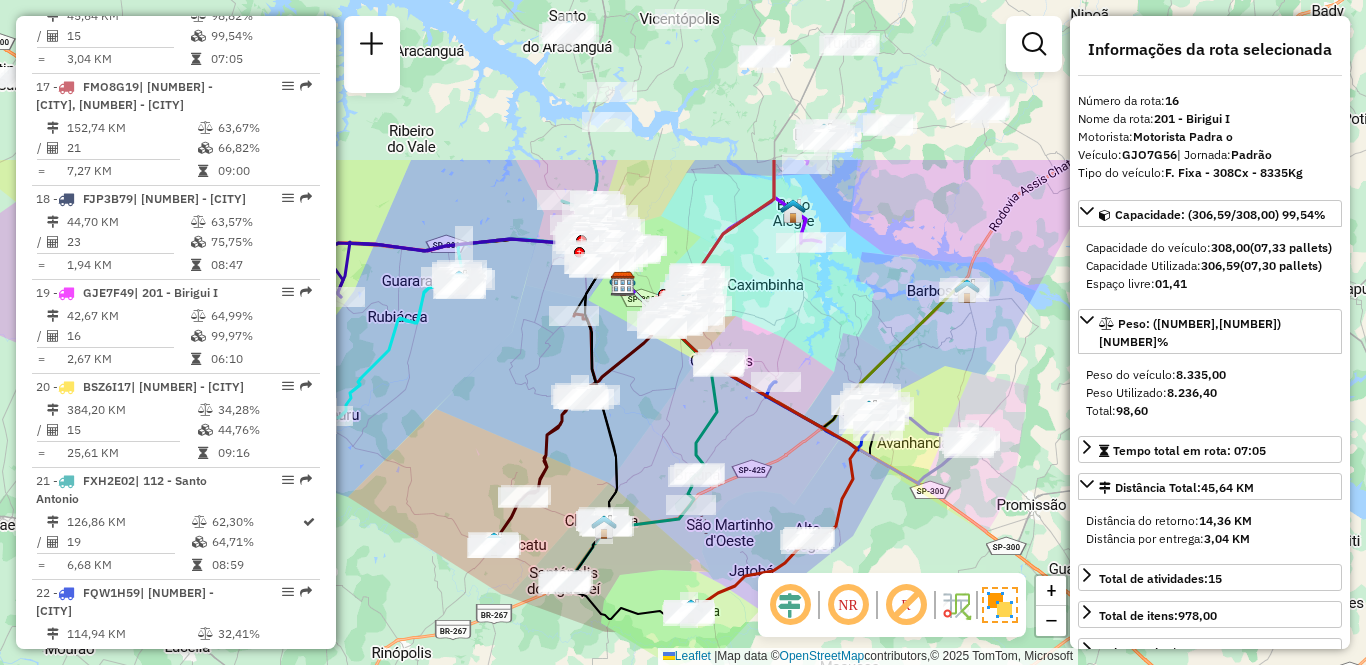 drag, startPoint x: 761, startPoint y: 328, endPoint x: 715, endPoint y: 554, distance: 230.63391 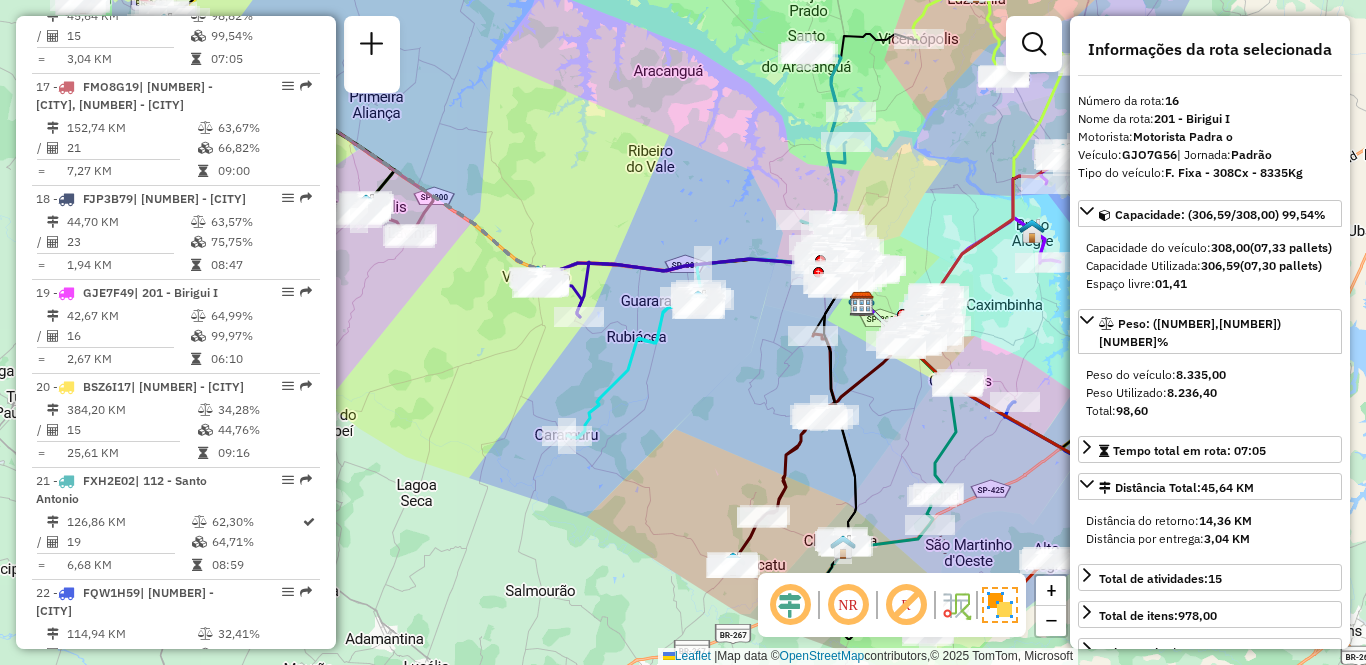 drag, startPoint x: 432, startPoint y: 460, endPoint x: 671, endPoint y: 480, distance: 239.83536 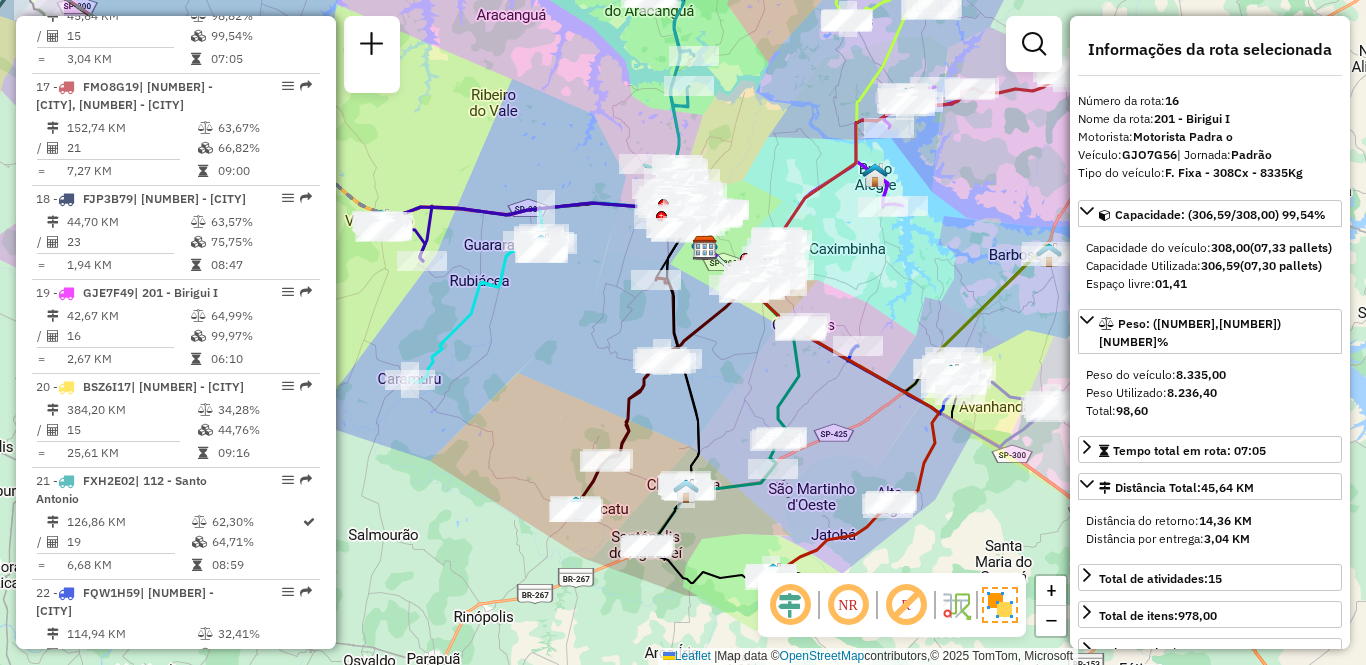 drag, startPoint x: 686, startPoint y: 453, endPoint x: 529, endPoint y: 390, distance: 169.16855 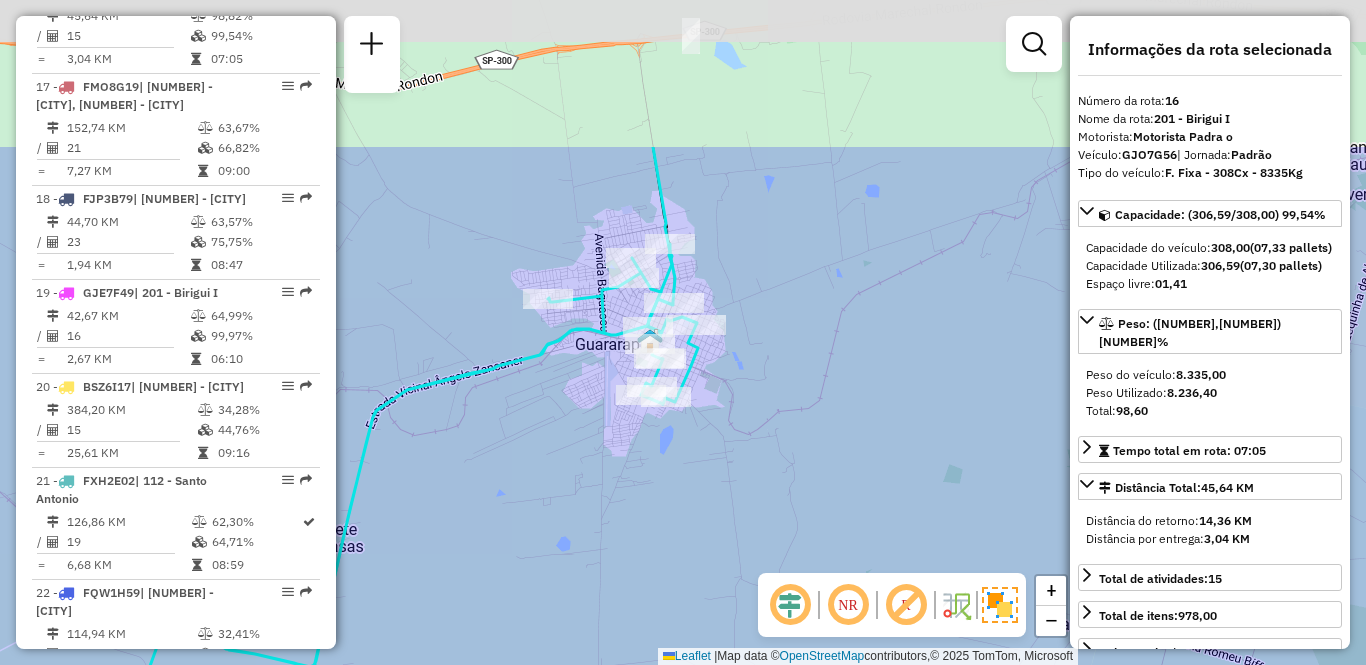 drag, startPoint x: 555, startPoint y: 366, endPoint x: 913, endPoint y: 444, distance: 366.39868 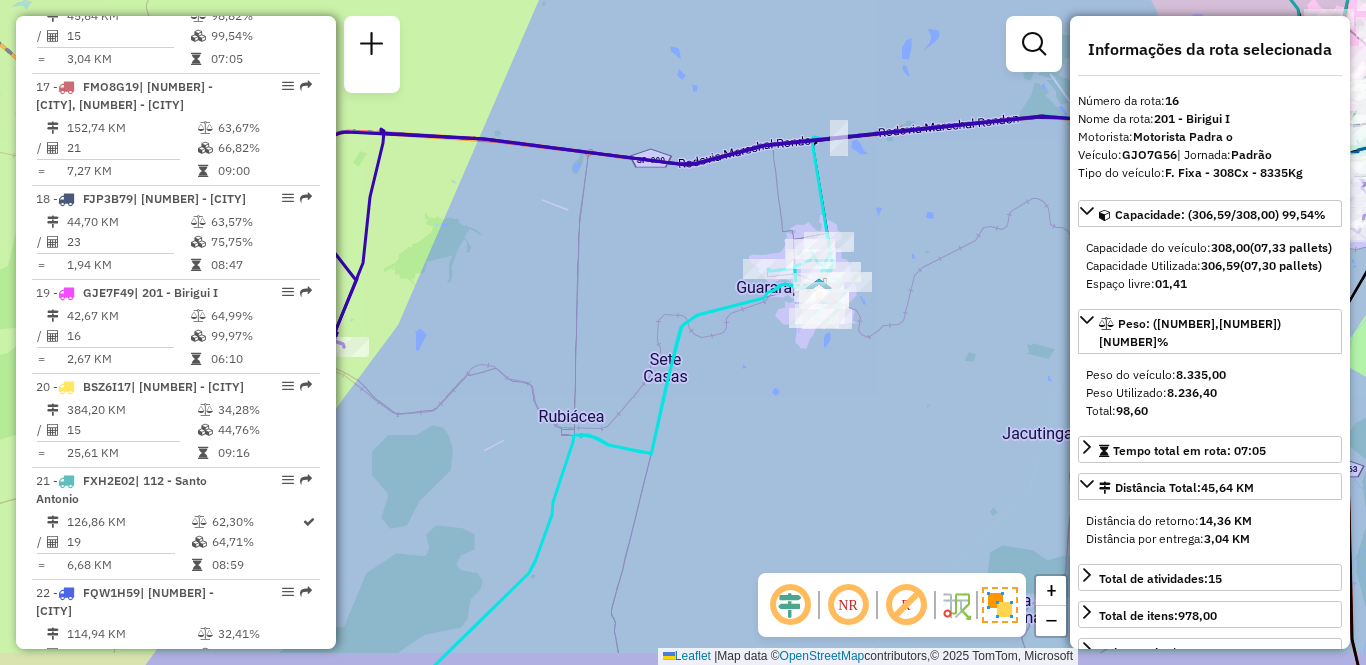 drag, startPoint x: 709, startPoint y: 499, endPoint x: 802, endPoint y: 279, distance: 238.84932 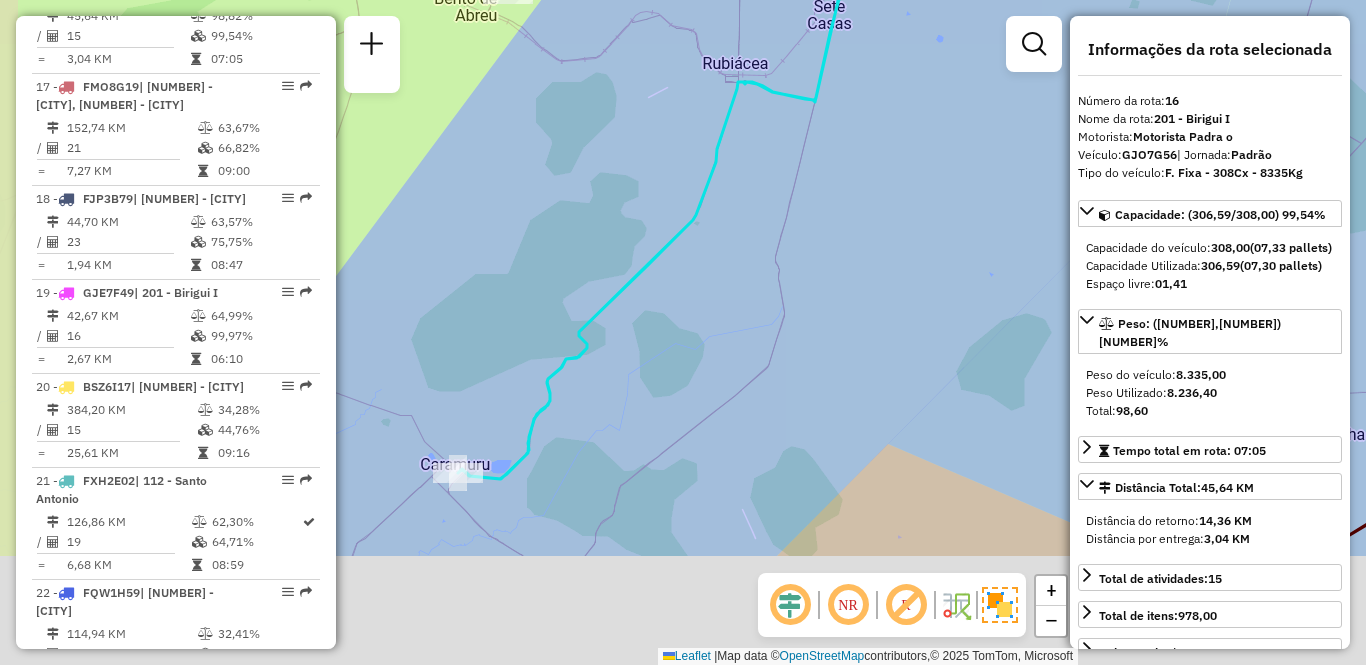 drag, startPoint x: 643, startPoint y: 437, endPoint x: 720, endPoint y: 303, distance: 154.54773 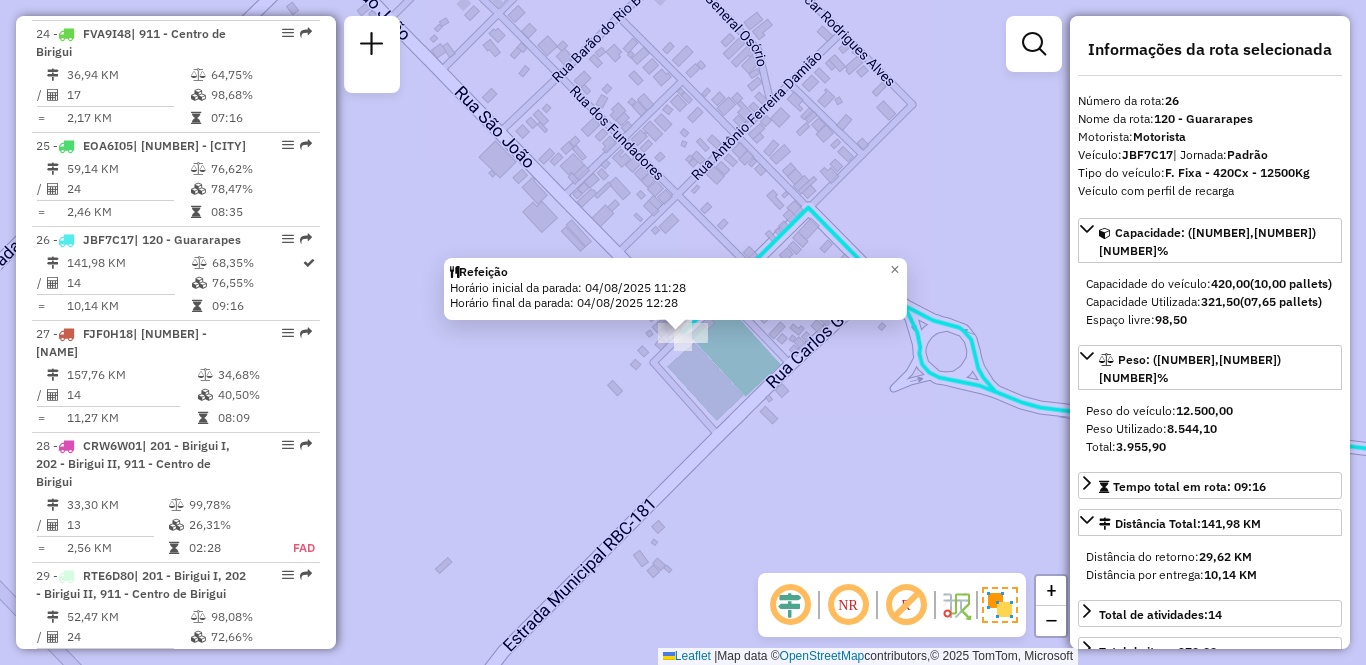 scroll, scrollTop: 3523, scrollLeft: 0, axis: vertical 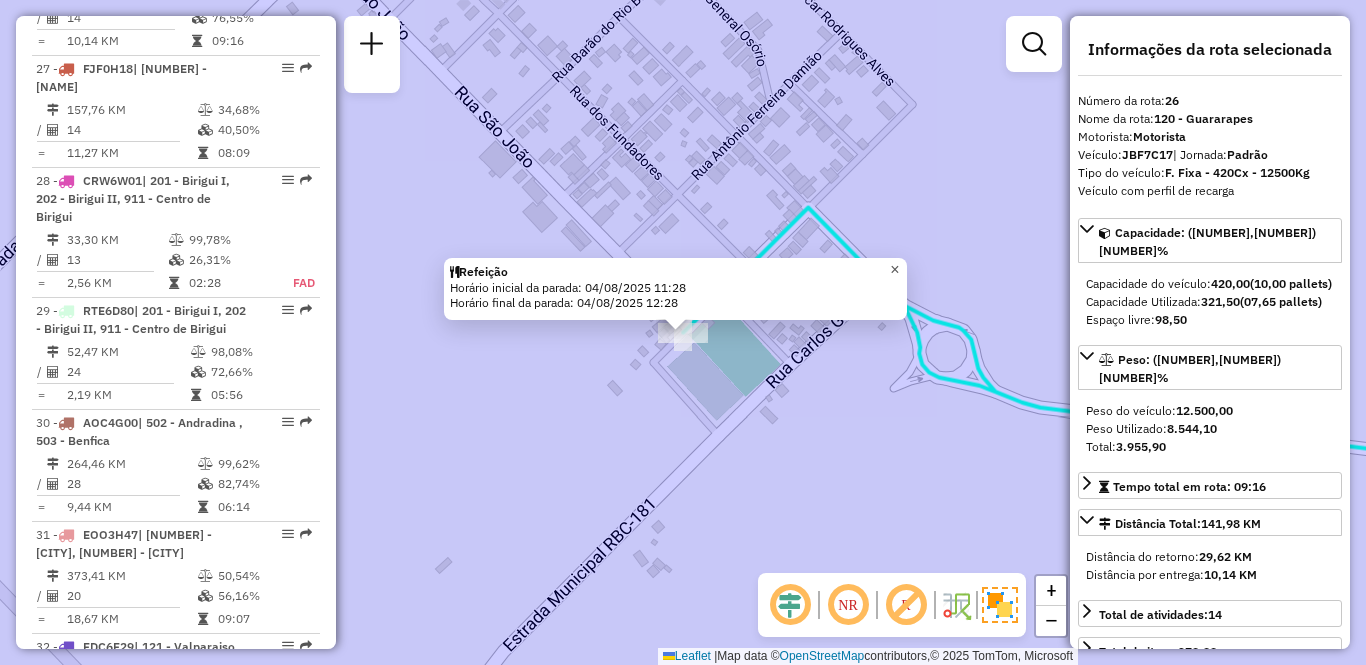 click on "×" 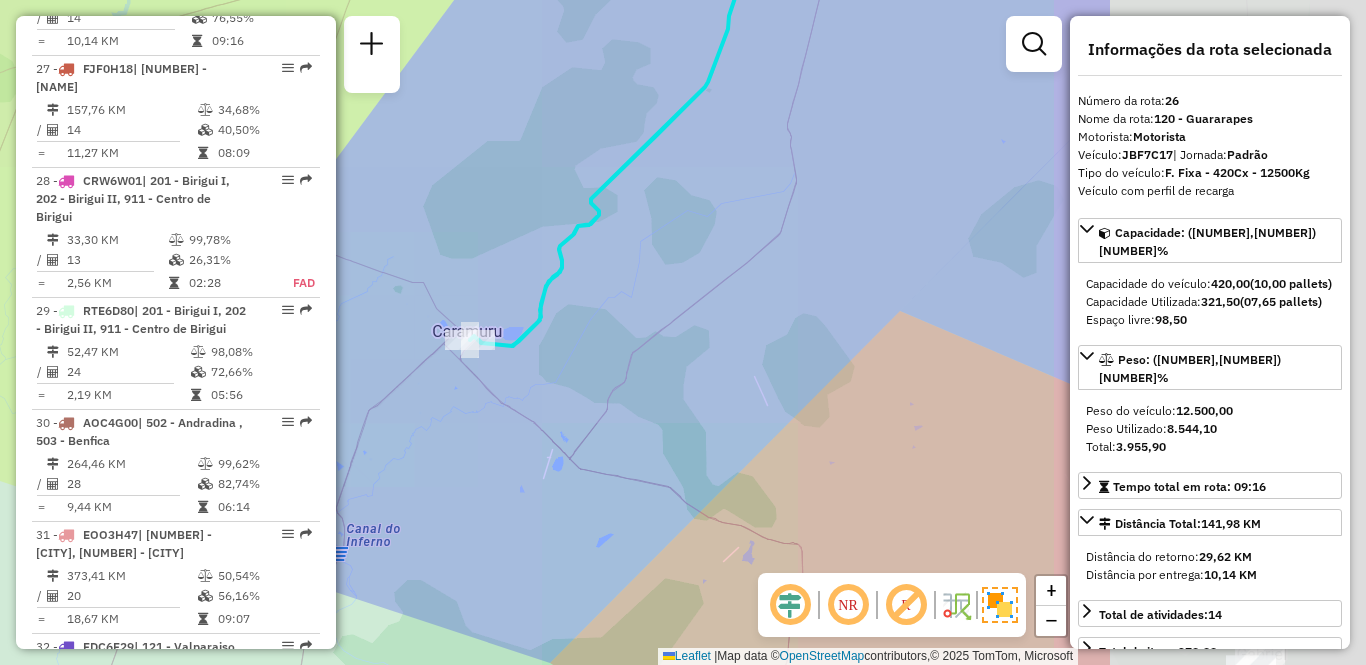 drag, startPoint x: 762, startPoint y: 364, endPoint x: 538, endPoint y: 363, distance: 224.00223 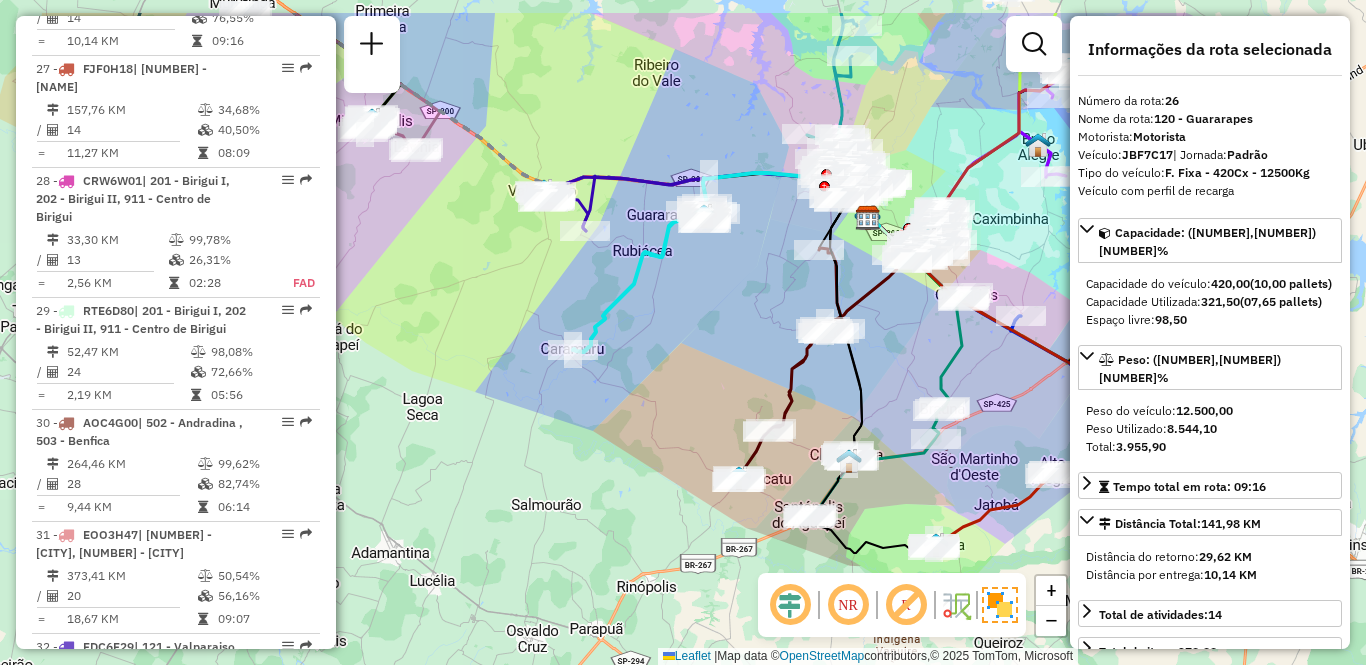 drag, startPoint x: 735, startPoint y: 246, endPoint x: 713, endPoint y: 333, distance: 89.73851 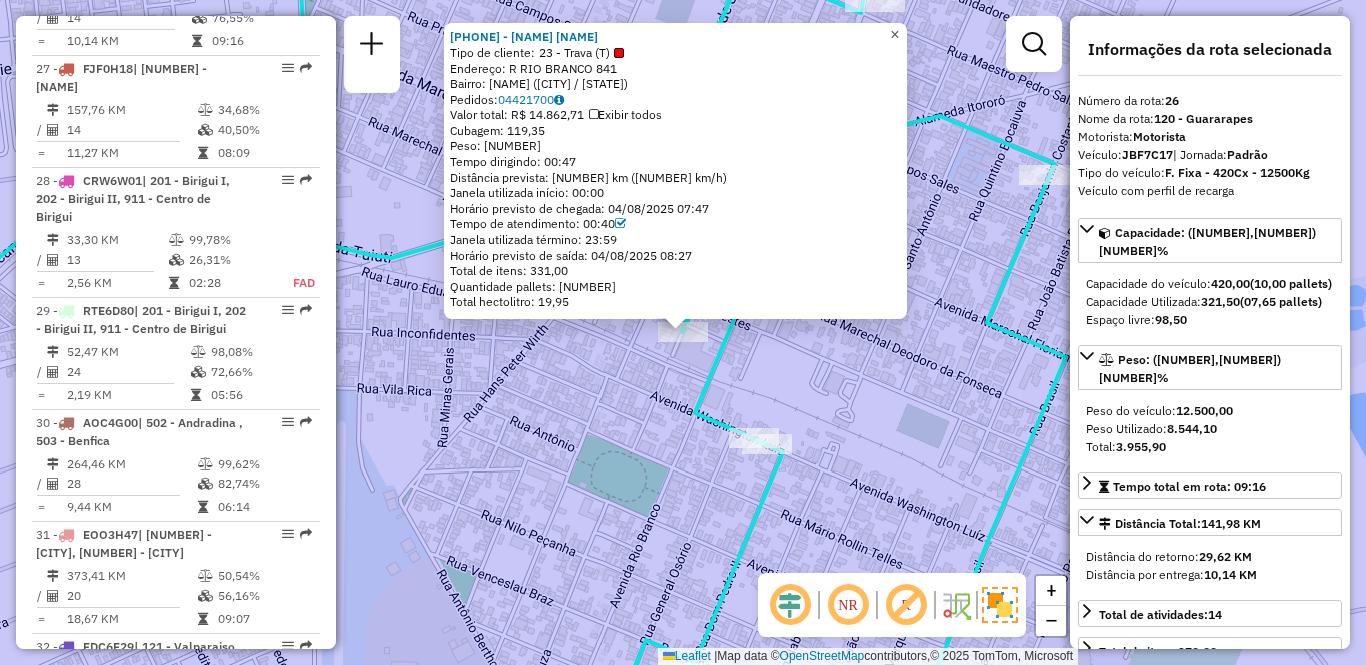 click on "×" 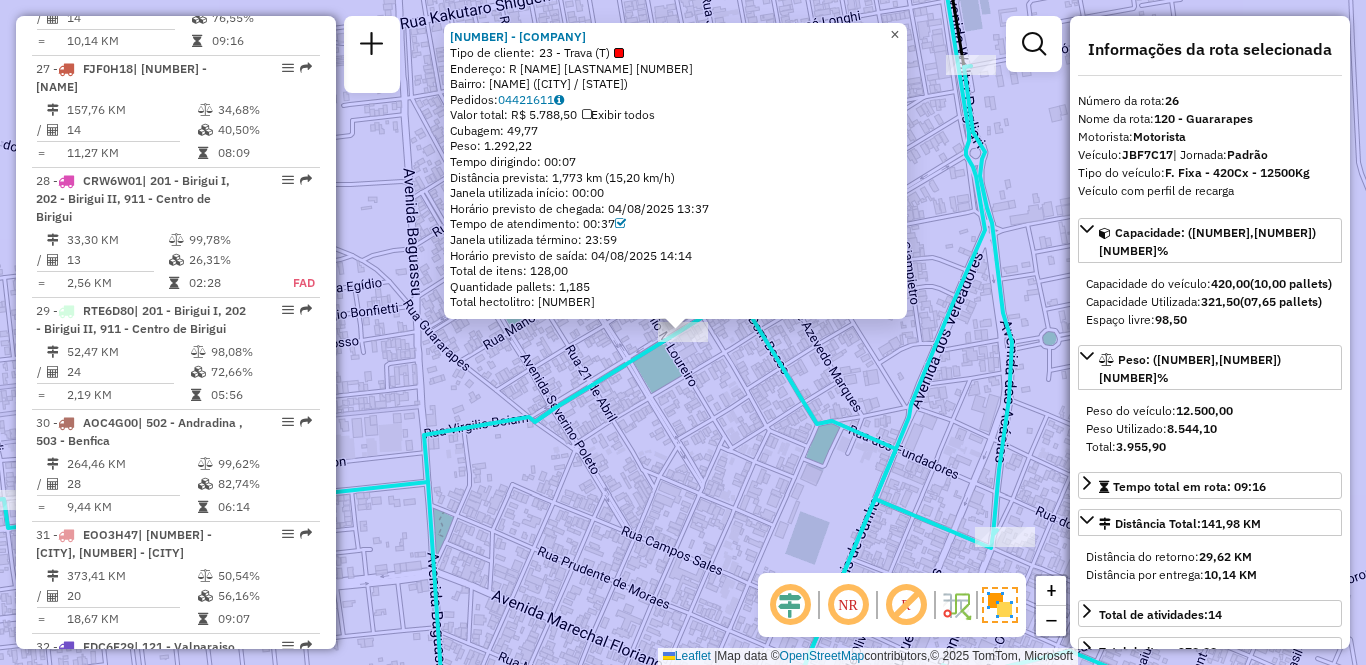 click on "×" 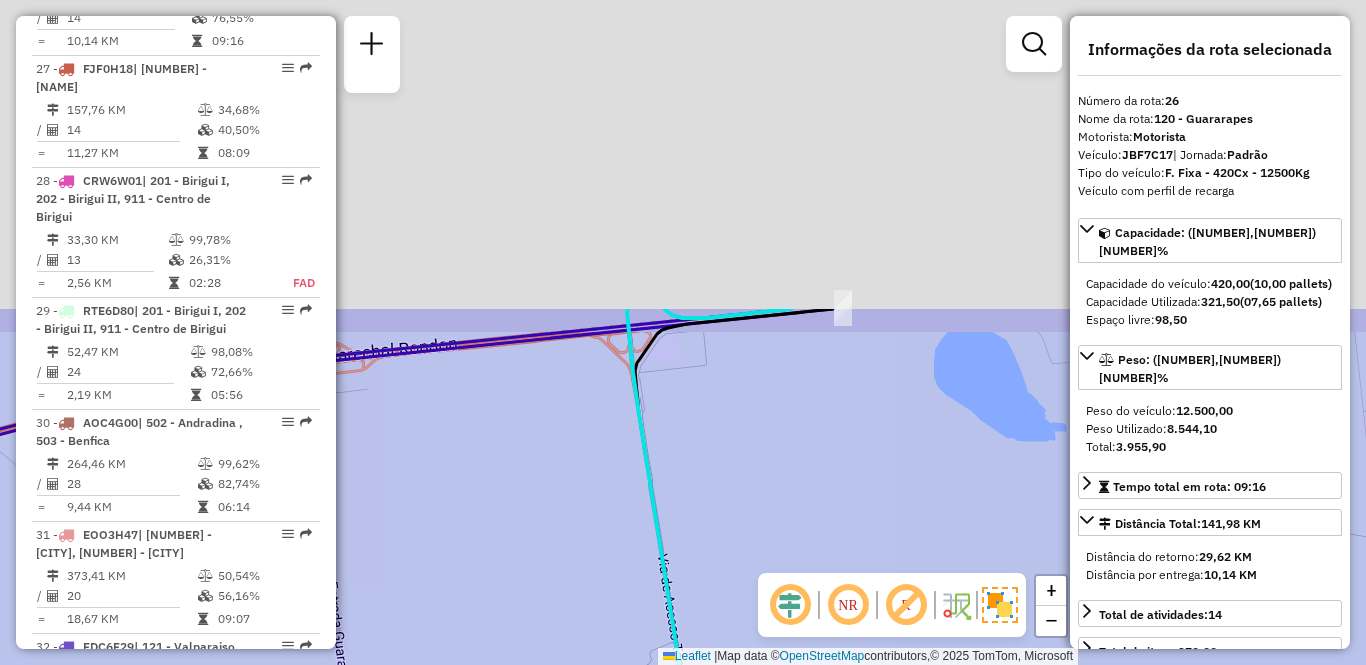 drag, startPoint x: 883, startPoint y: 46, endPoint x: 802, endPoint y: 422, distance: 384.6258 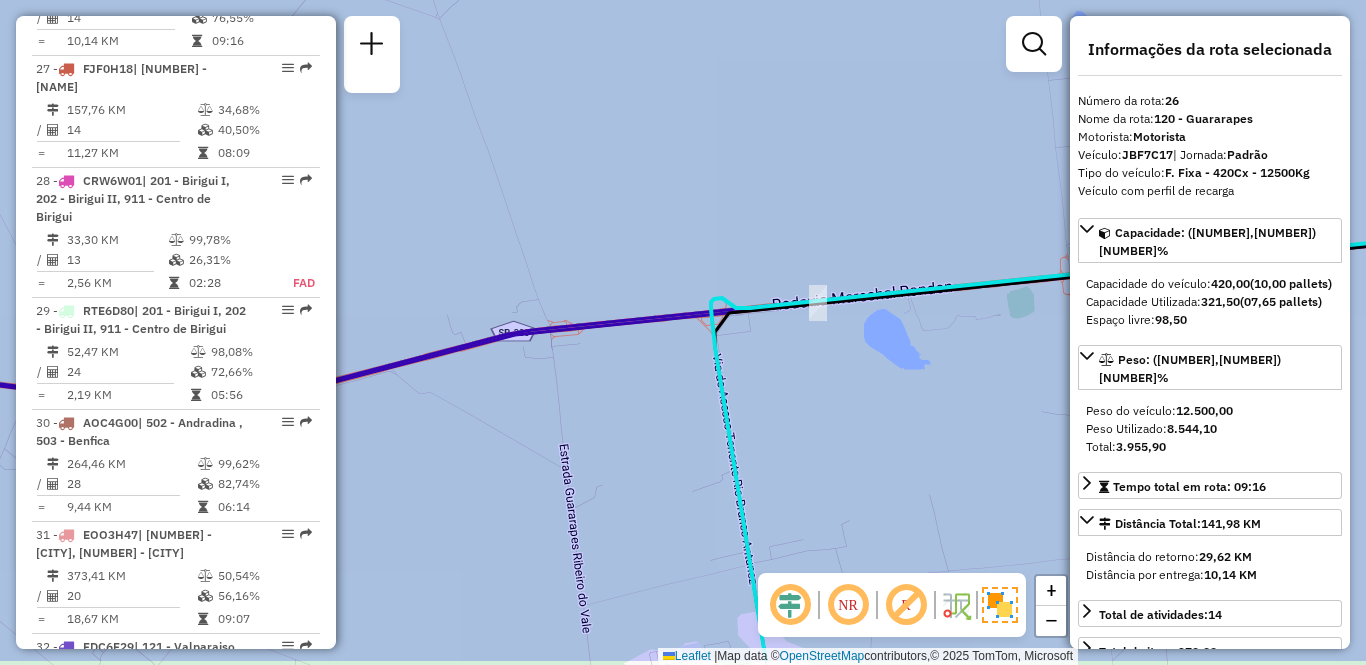 drag, startPoint x: 783, startPoint y: 469, endPoint x: 790, endPoint y: 322, distance: 147.16656 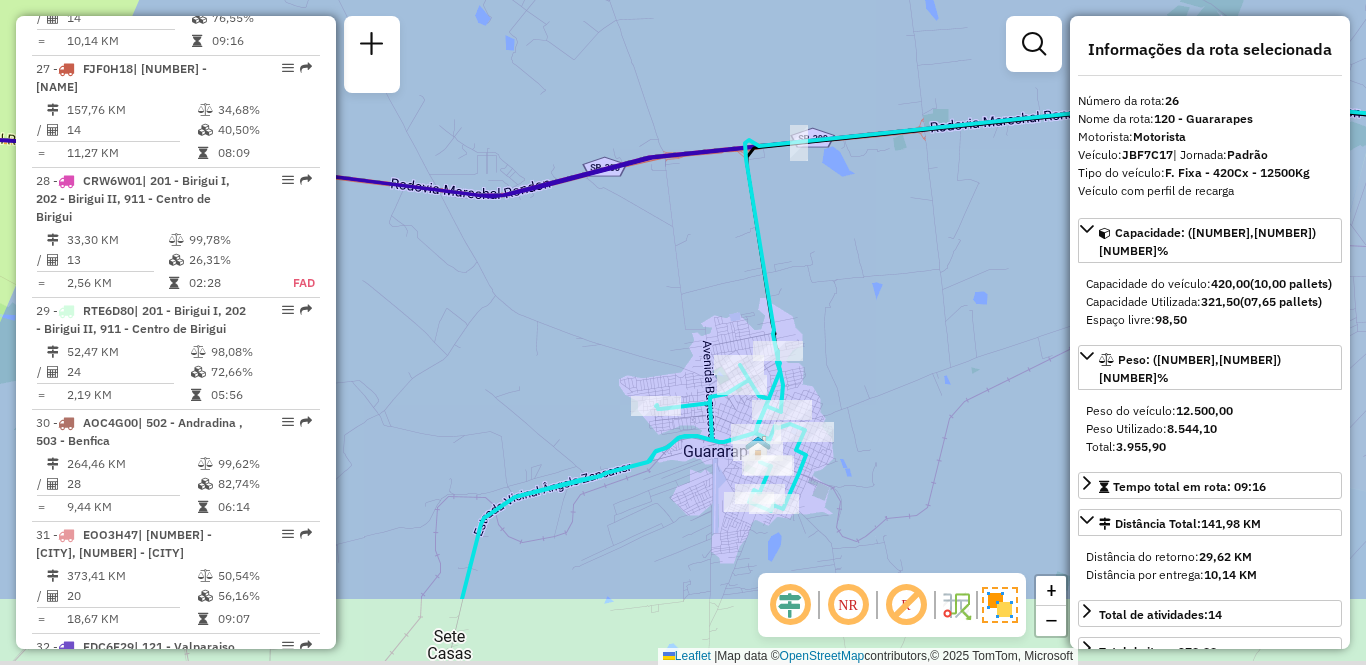 drag, startPoint x: 809, startPoint y: 323, endPoint x: 813, endPoint y: 260, distance: 63.126858 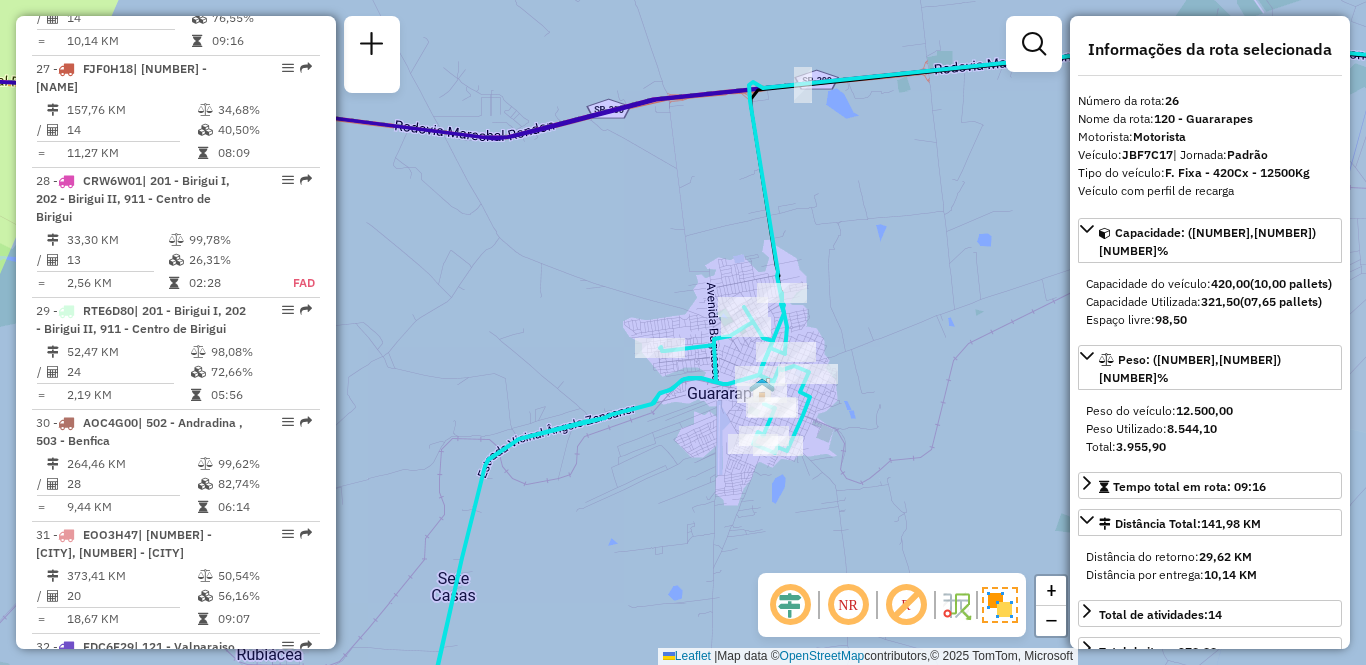drag, startPoint x: 687, startPoint y: 479, endPoint x: 881, endPoint y: 351, distance: 232.42203 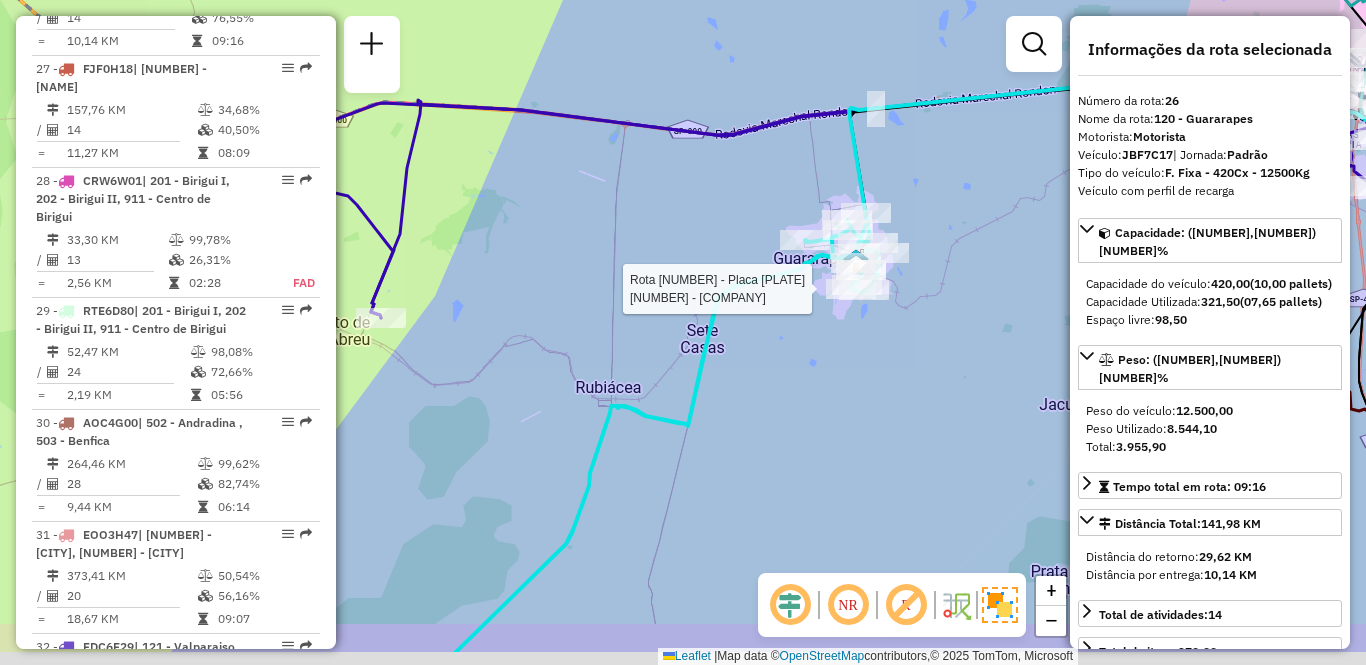 drag, startPoint x: 753, startPoint y: 351, endPoint x: 810, endPoint y: 260, distance: 107.37784 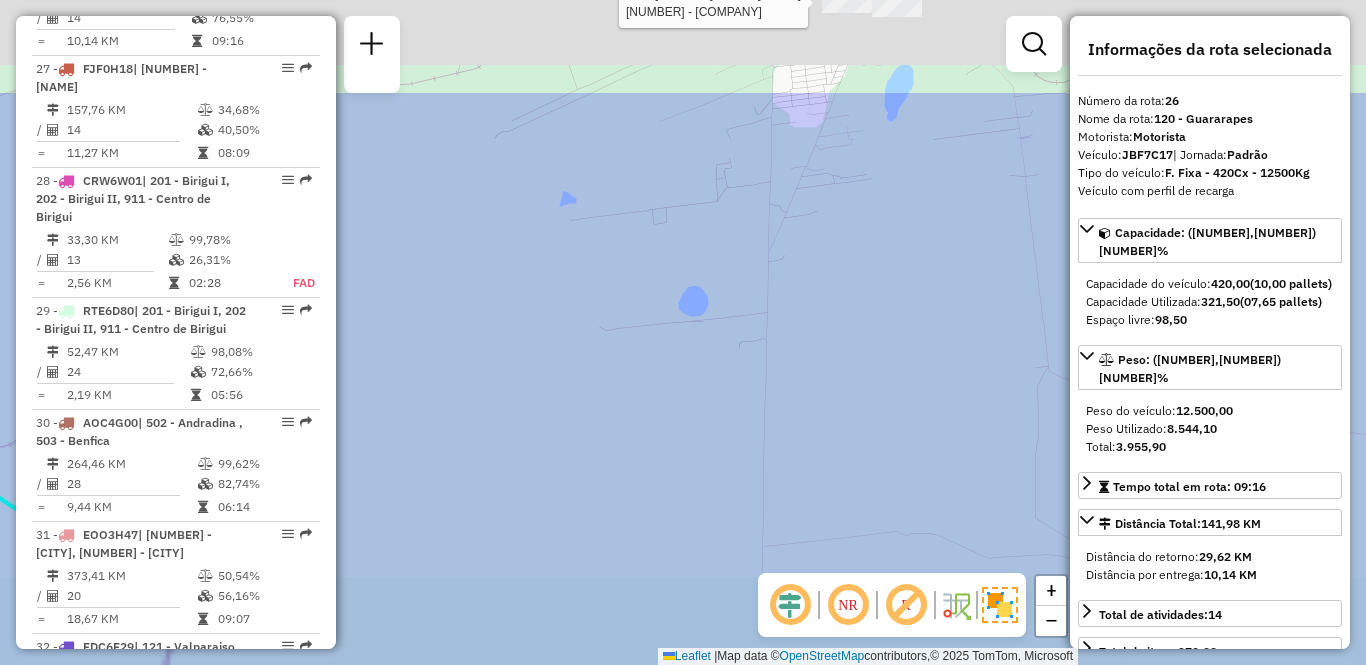 drag, startPoint x: 746, startPoint y: 247, endPoint x: 746, endPoint y: 631, distance: 384 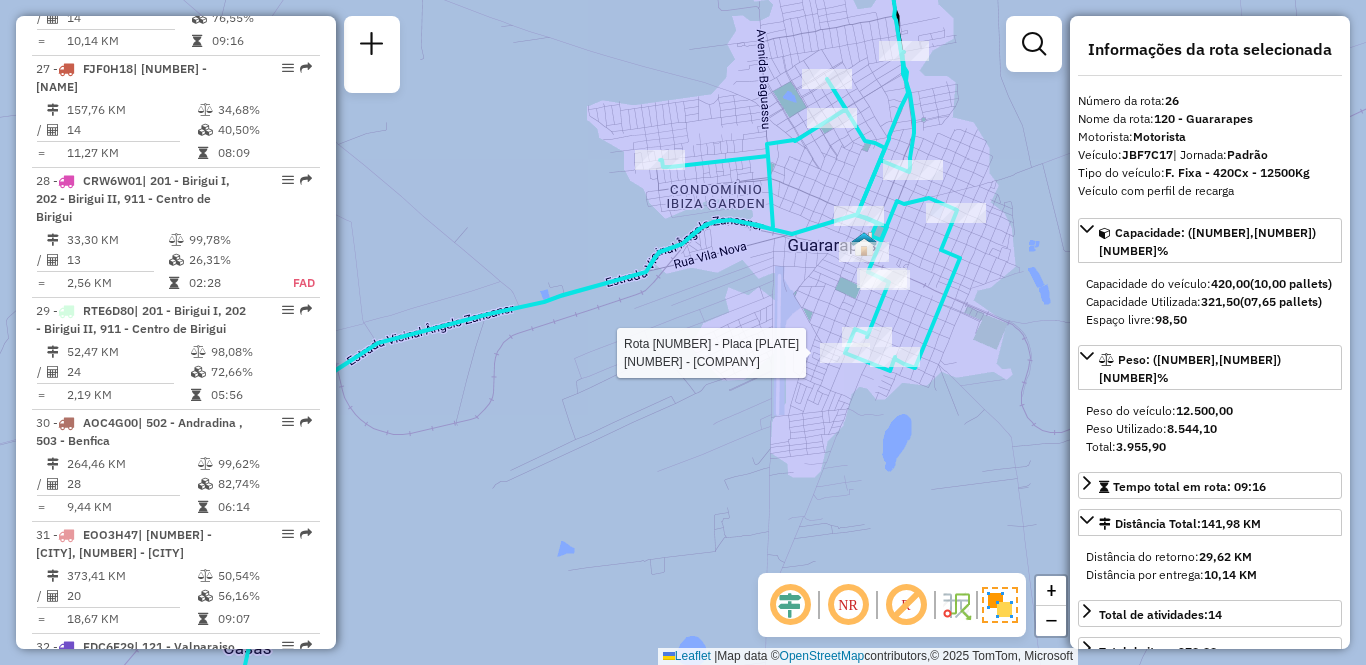 drag, startPoint x: 972, startPoint y: 400, endPoint x: 901, endPoint y: 504, distance: 125.92458 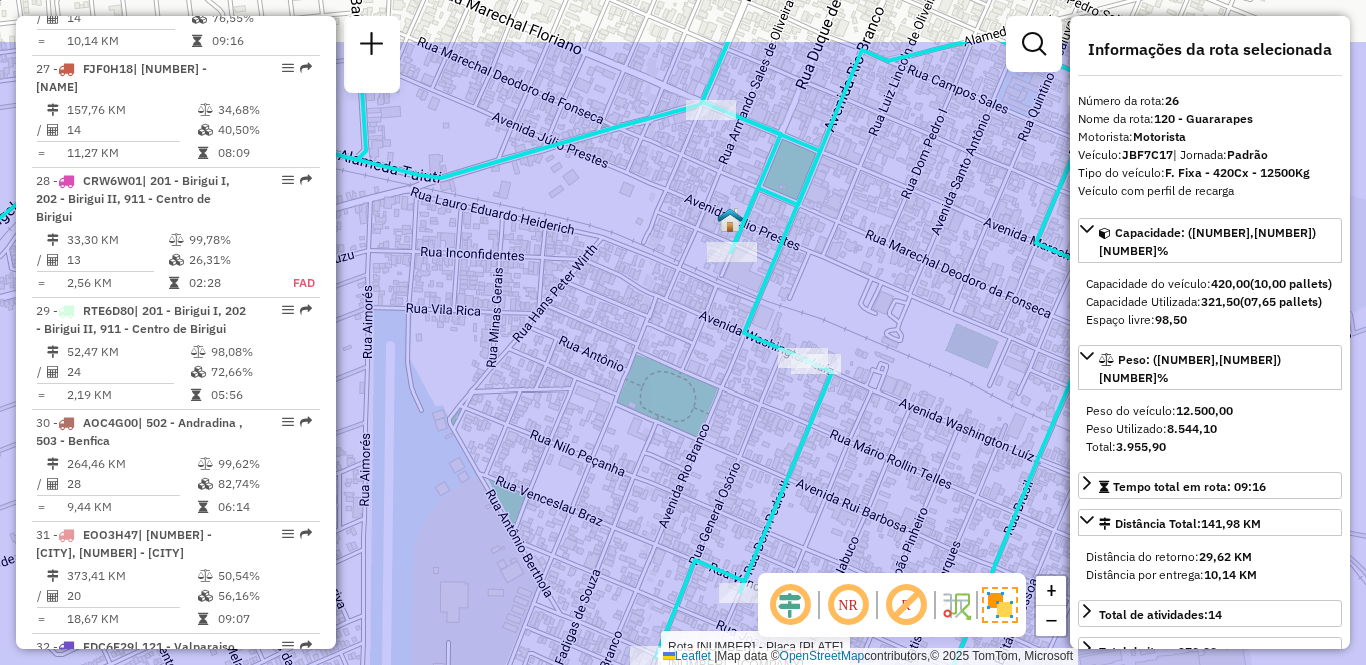 drag, startPoint x: 835, startPoint y: 452, endPoint x: 841, endPoint y: 465, distance: 14.3178215 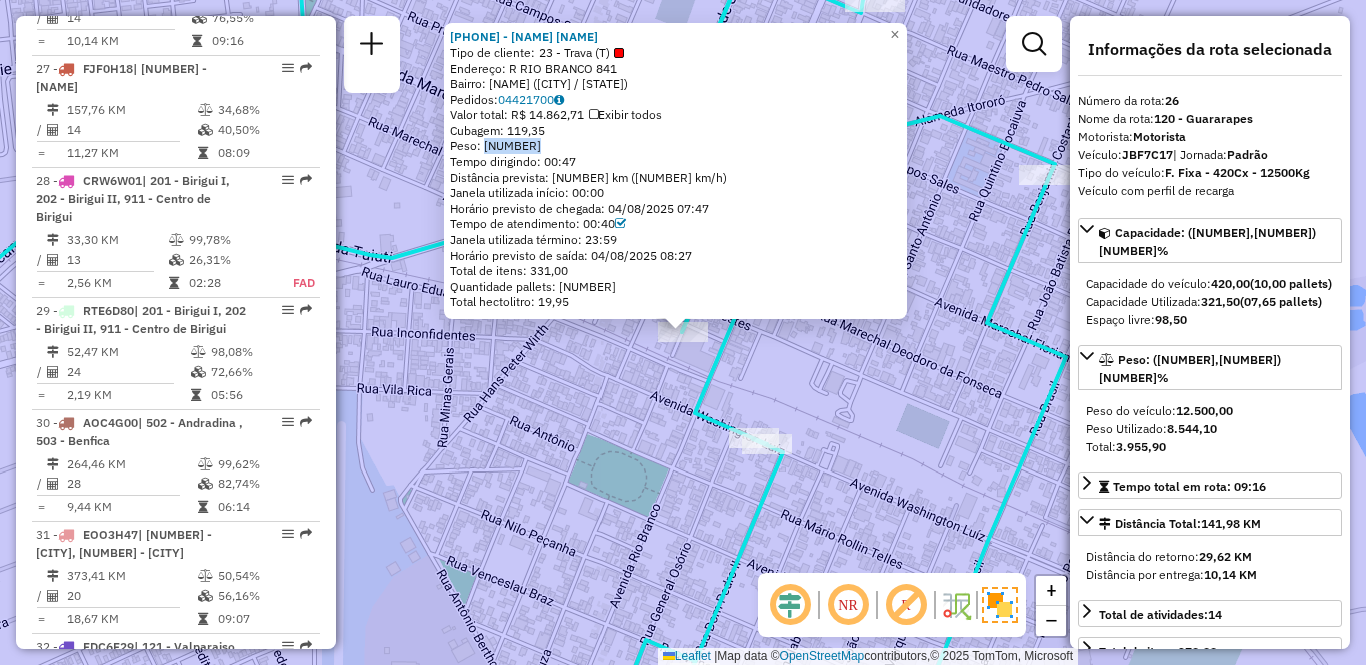 drag, startPoint x: 492, startPoint y: 145, endPoint x: 541, endPoint y: 148, distance: 49.09175 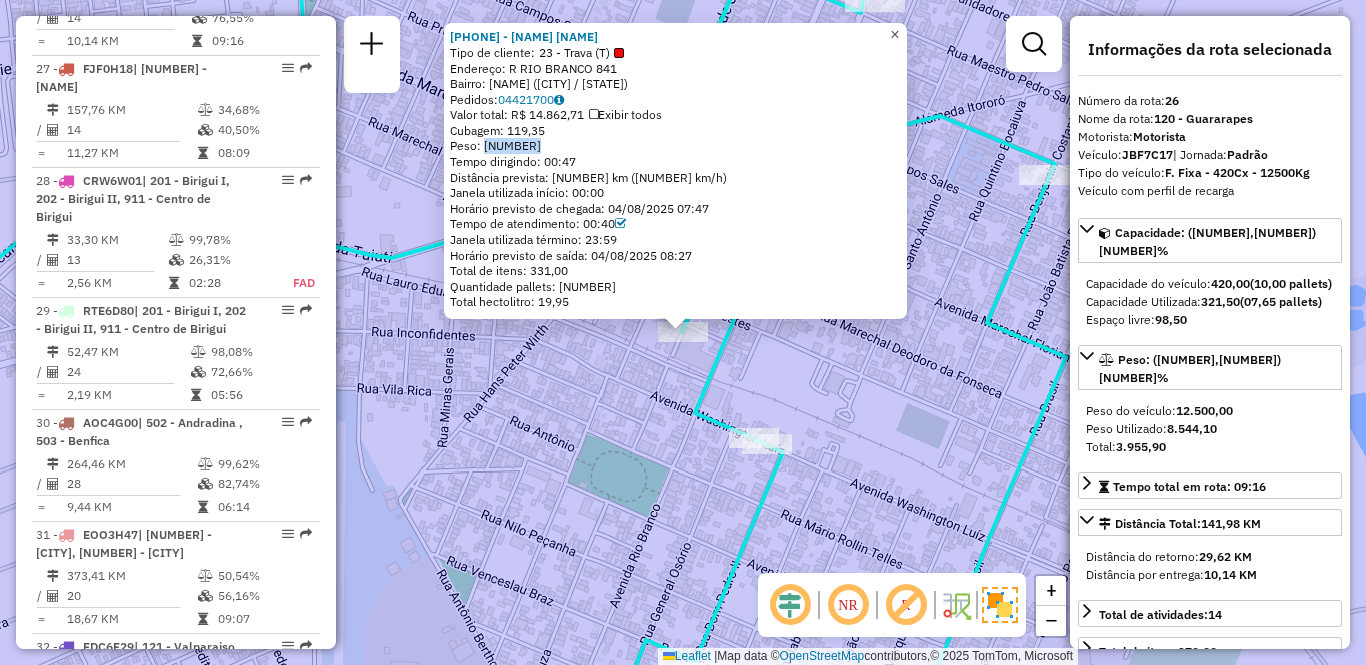 click on "×" 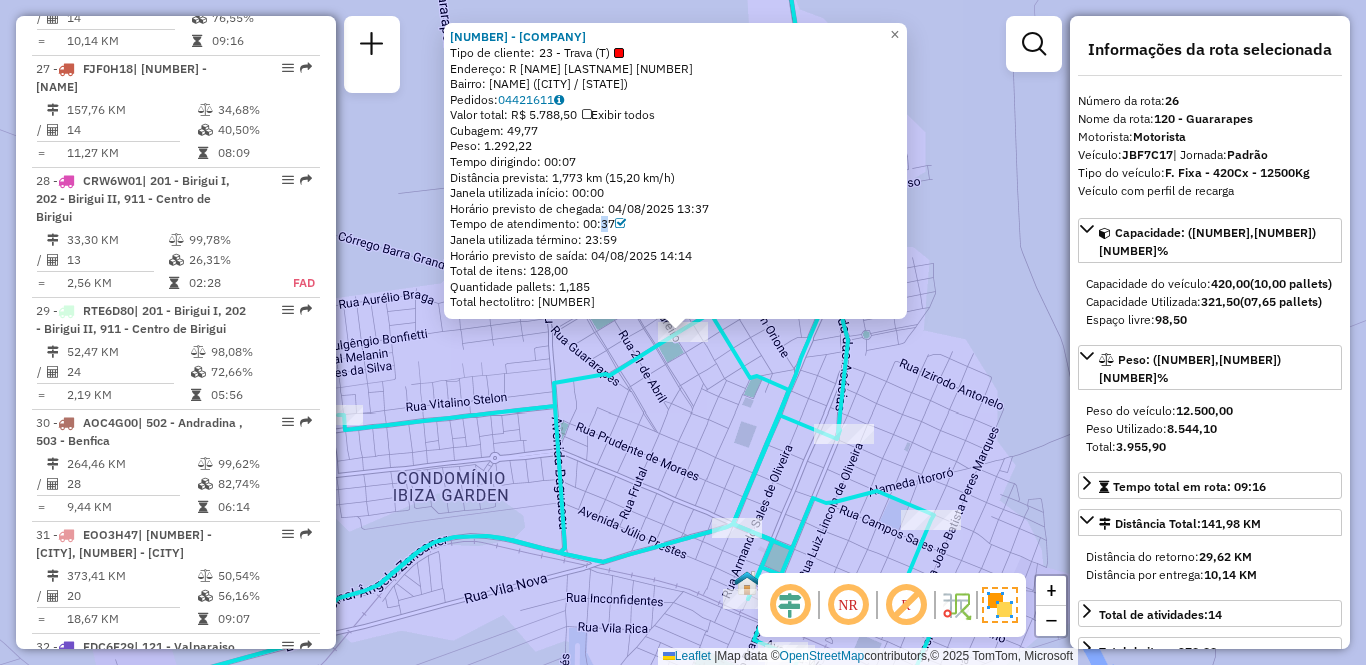 click on "Tempo de atendimento: 00:37" 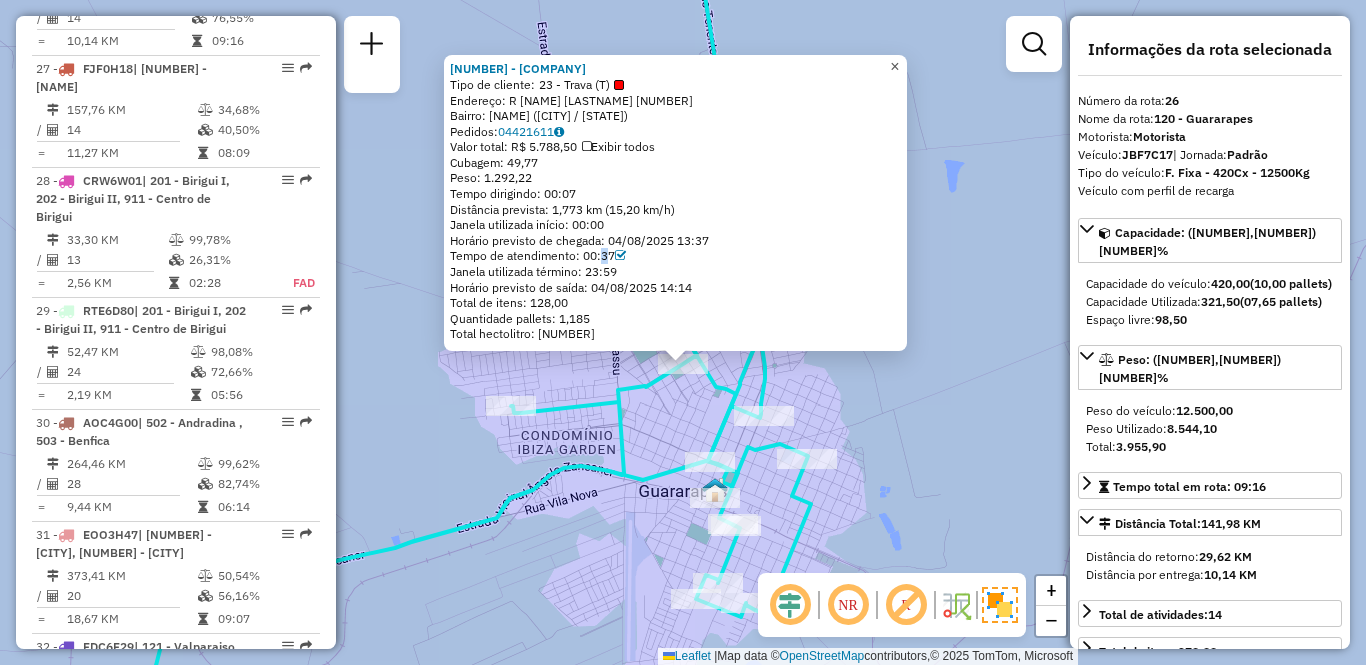 click on "×" 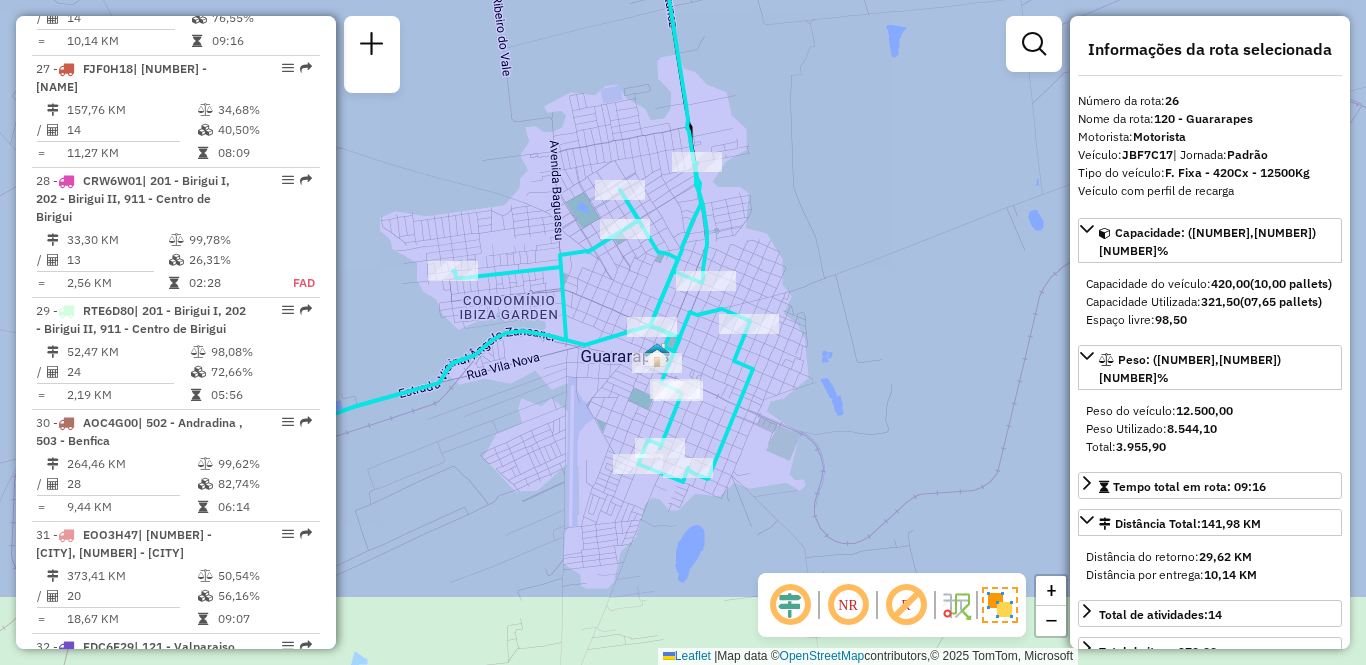 drag, startPoint x: 879, startPoint y: 390, endPoint x: 824, endPoint y: 265, distance: 136.565 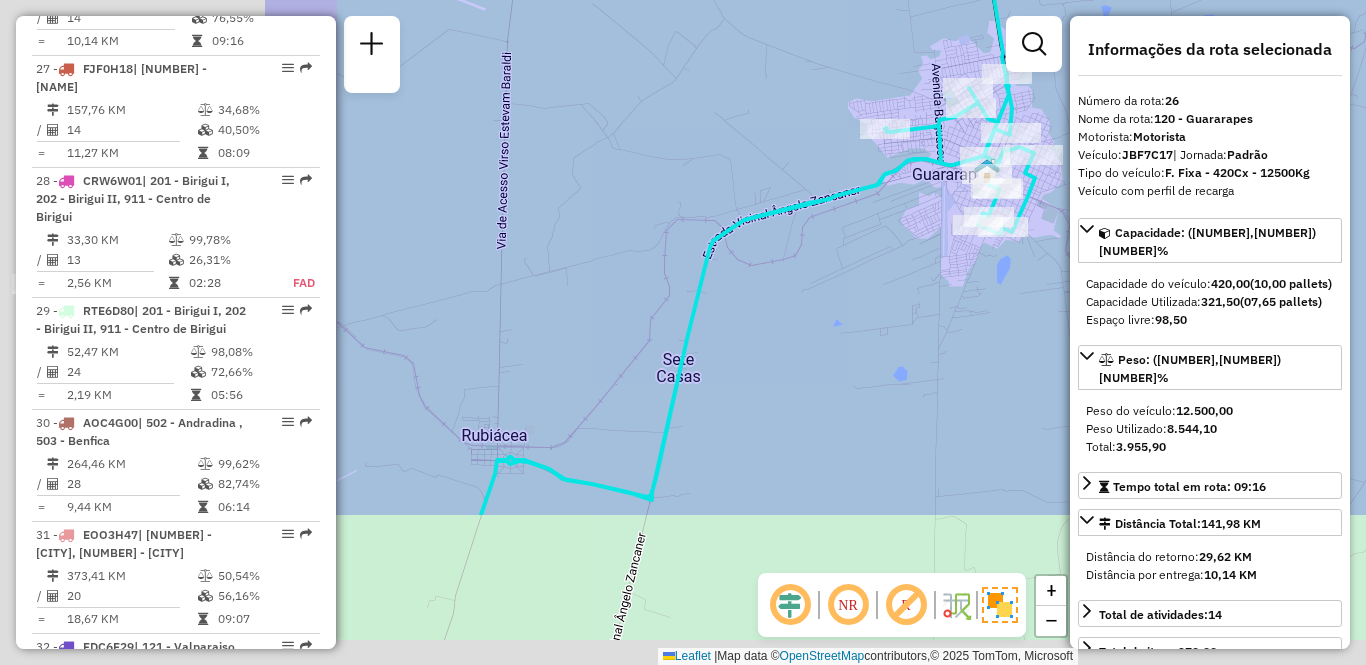 drag, startPoint x: 491, startPoint y: 500, endPoint x: 898, endPoint y: 283, distance: 461.2353 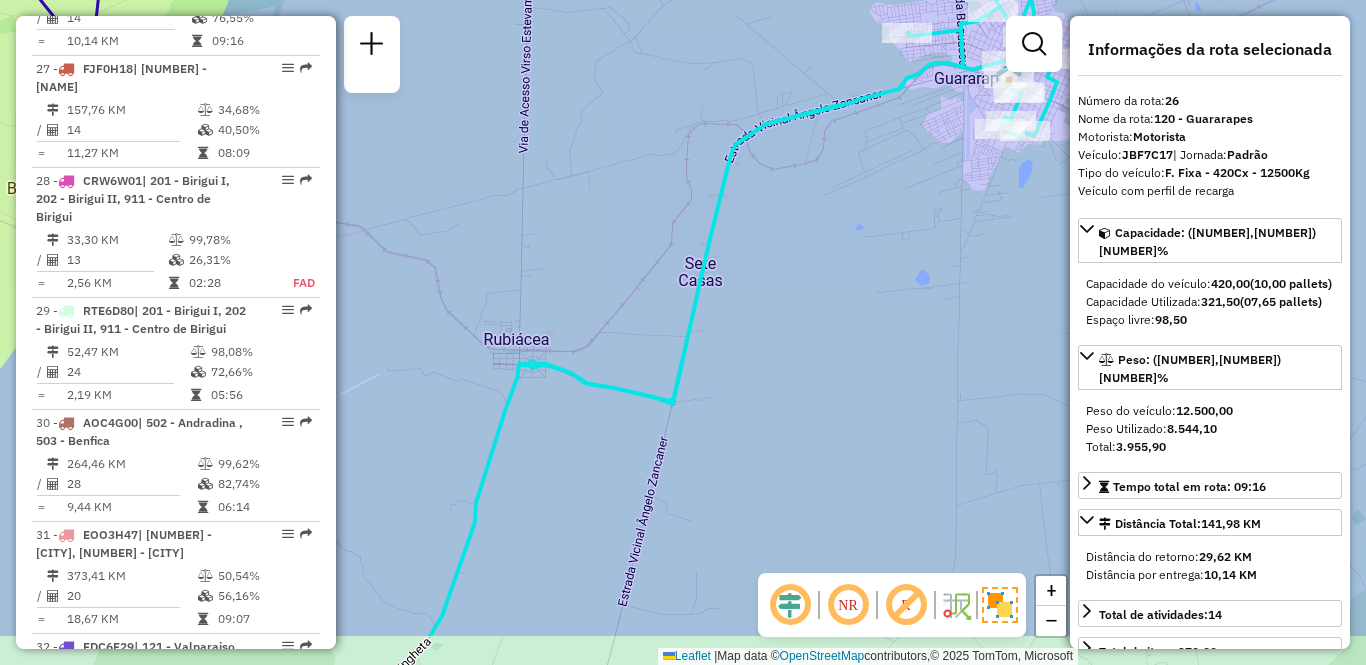 drag, startPoint x: 749, startPoint y: 437, endPoint x: 787, endPoint y: 244, distance: 196.70537 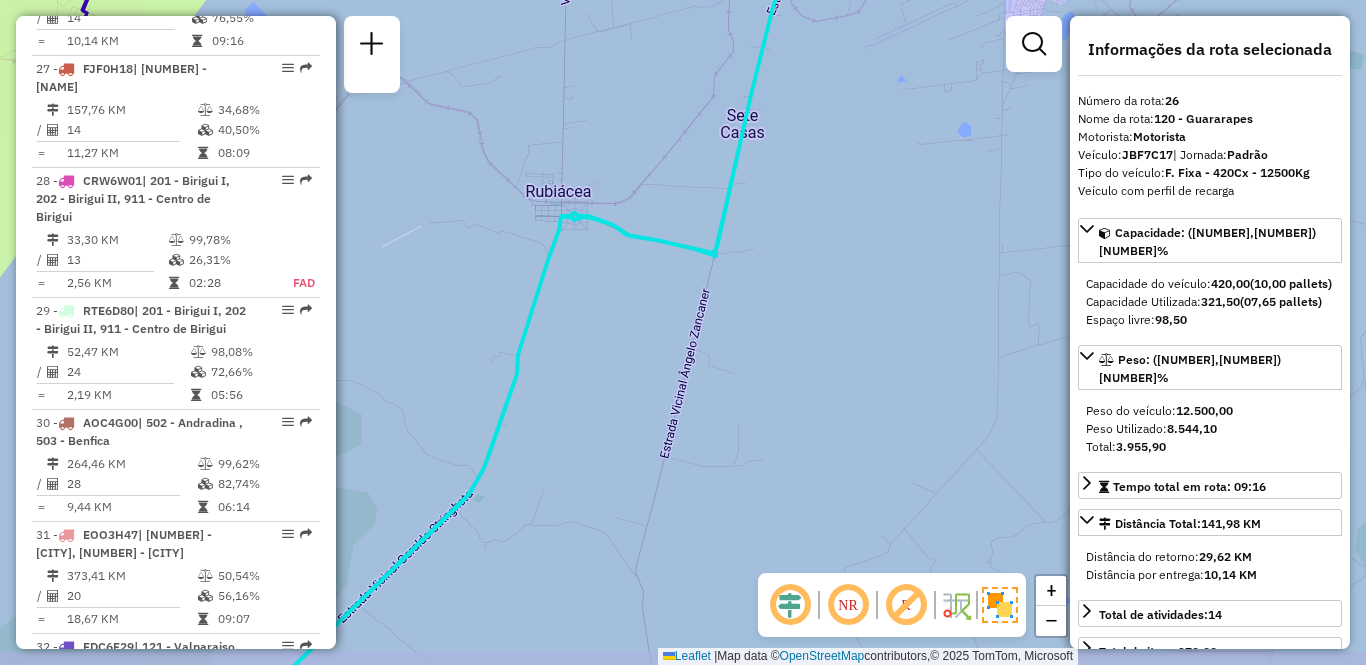 drag, startPoint x: 669, startPoint y: 342, endPoint x: 748, endPoint y: 176, distance: 183.8396 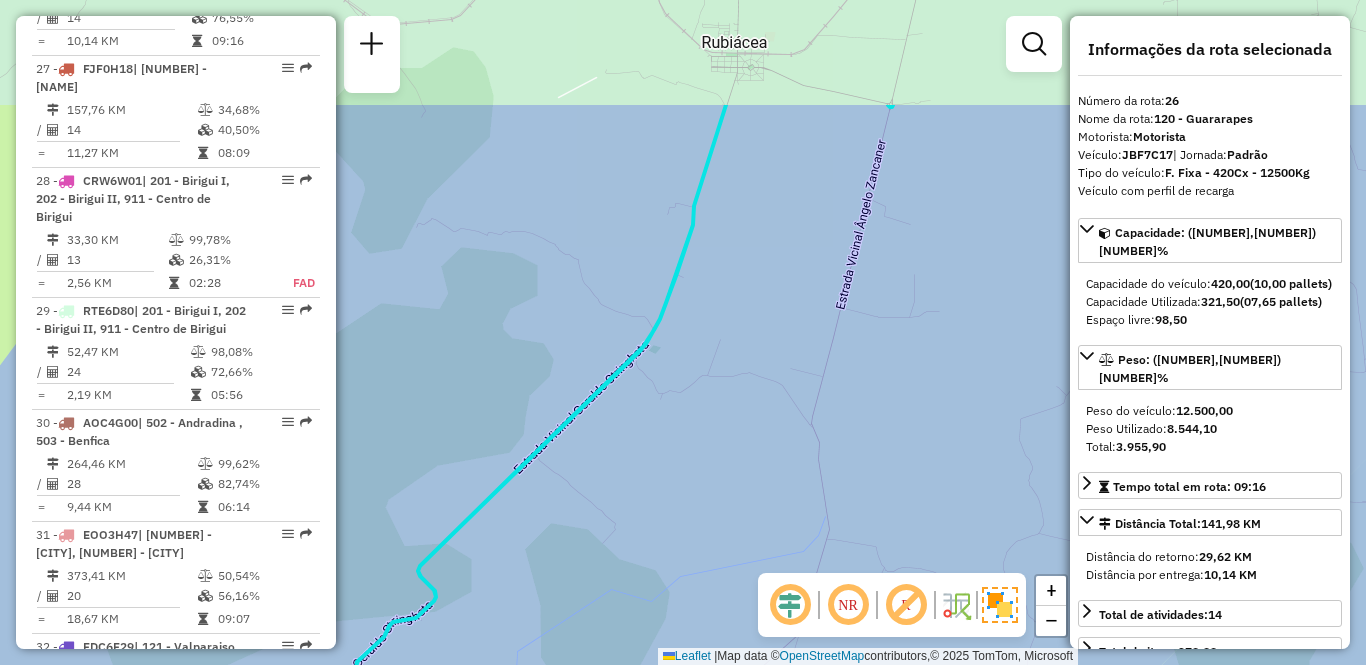 drag, startPoint x: 792, startPoint y: 190, endPoint x: 731, endPoint y: 461, distance: 277.7805 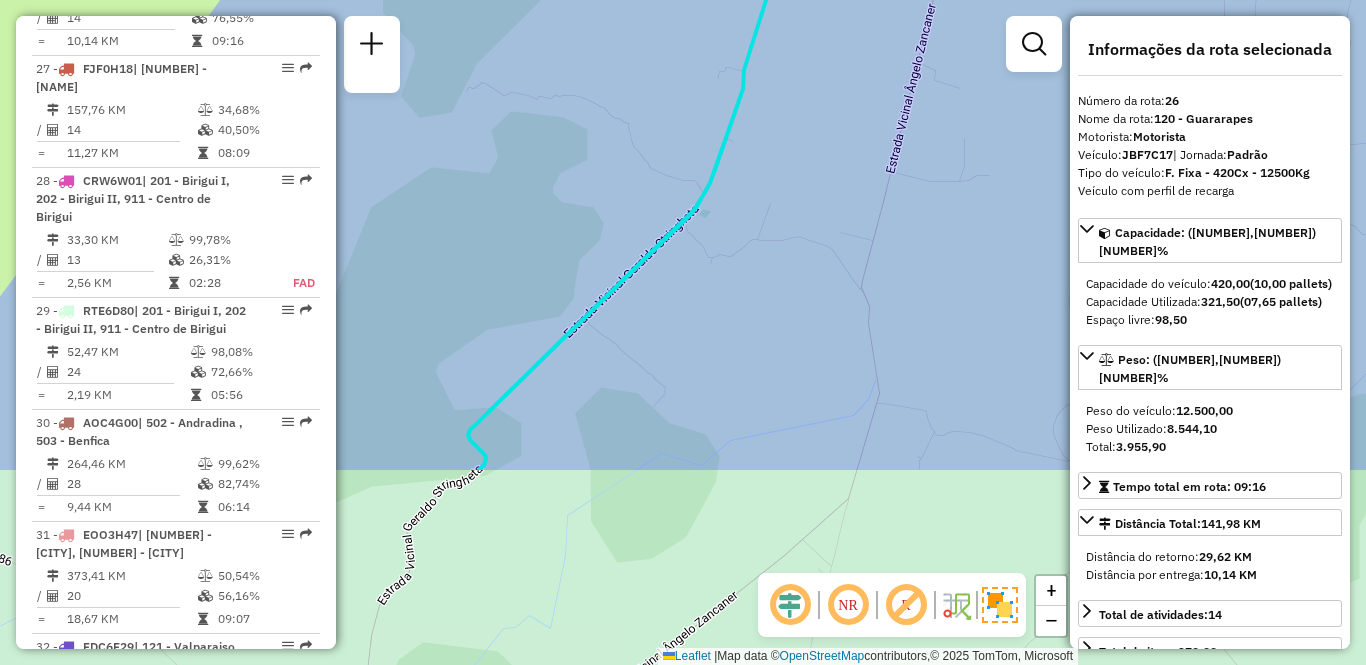 drag, startPoint x: 684, startPoint y: 501, endPoint x: 833, endPoint y: 146, distance: 385.0013 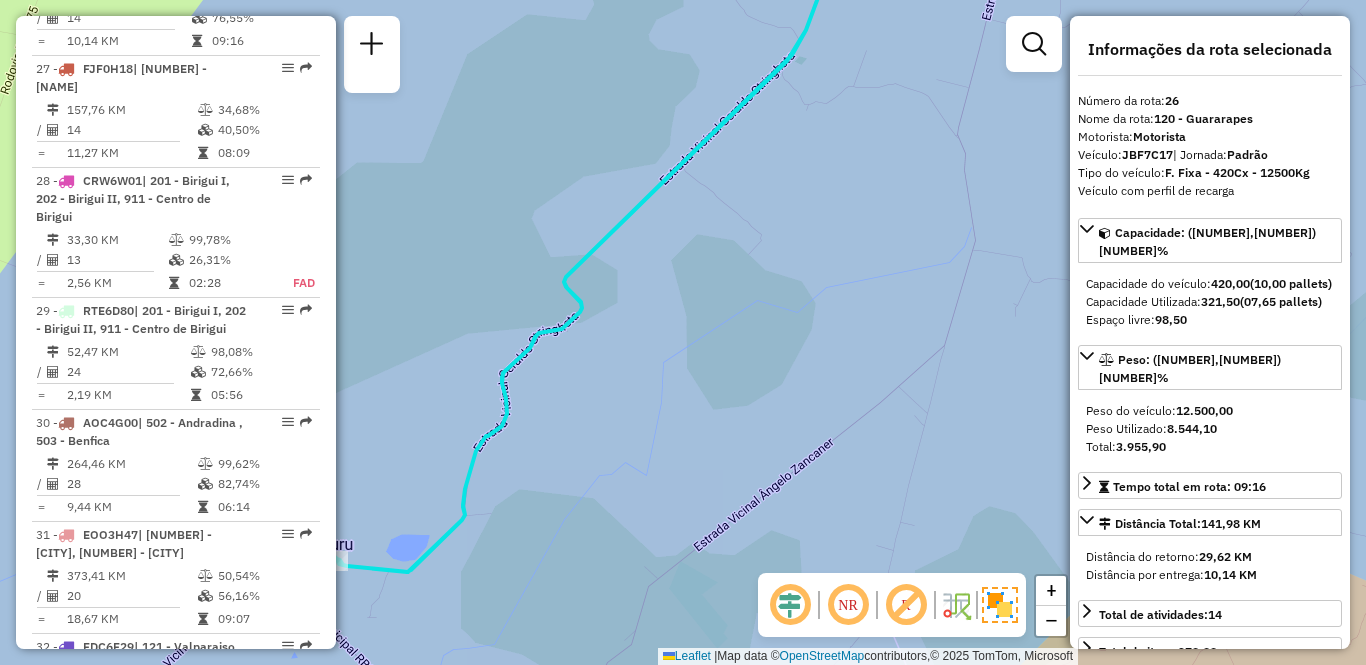 drag, startPoint x: 710, startPoint y: 365, endPoint x: 735, endPoint y: 312, distance: 58.60034 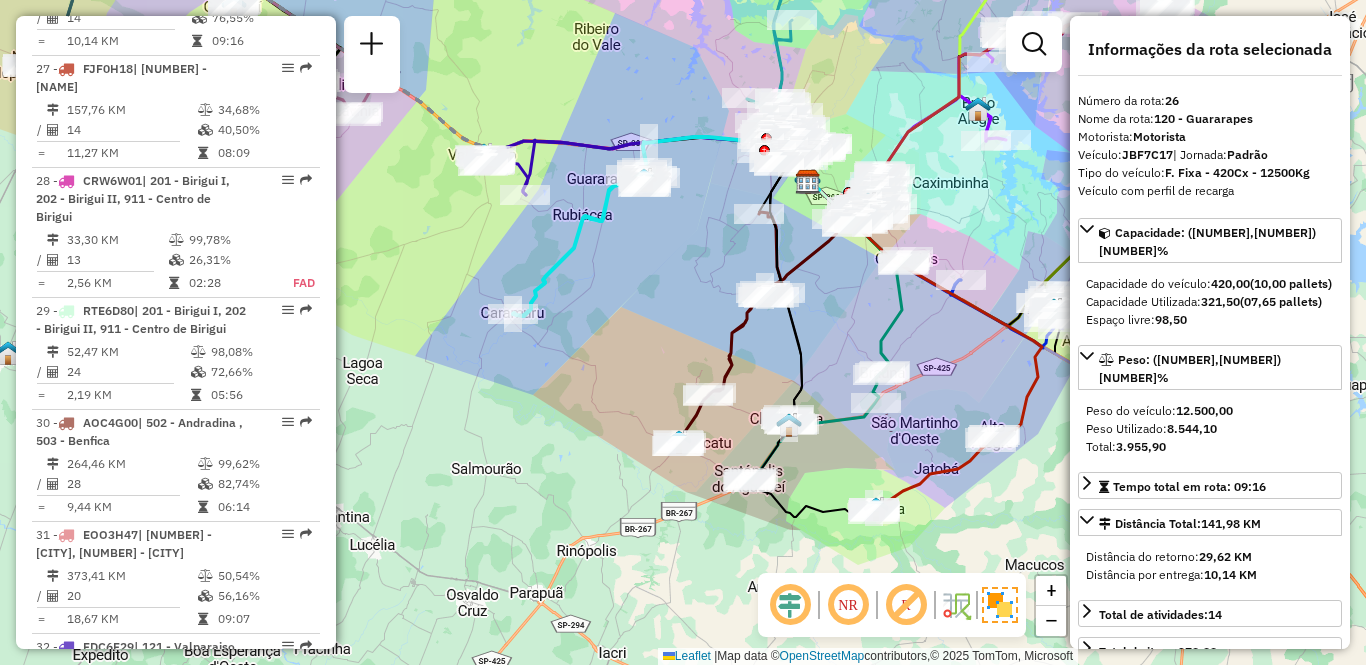 drag, startPoint x: 771, startPoint y: 406, endPoint x: 672, endPoint y: 327, distance: 126.65702 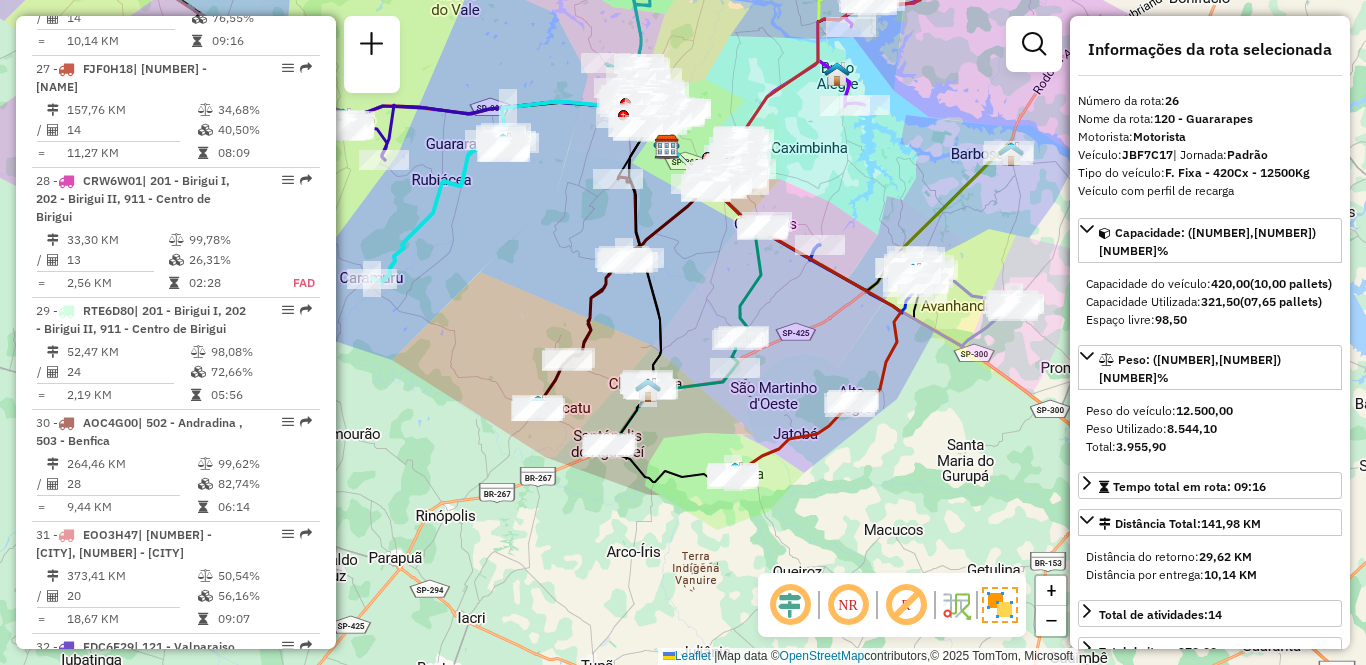 drag, startPoint x: 641, startPoint y: 367, endPoint x: 500, endPoint y: 332, distance: 145.27904 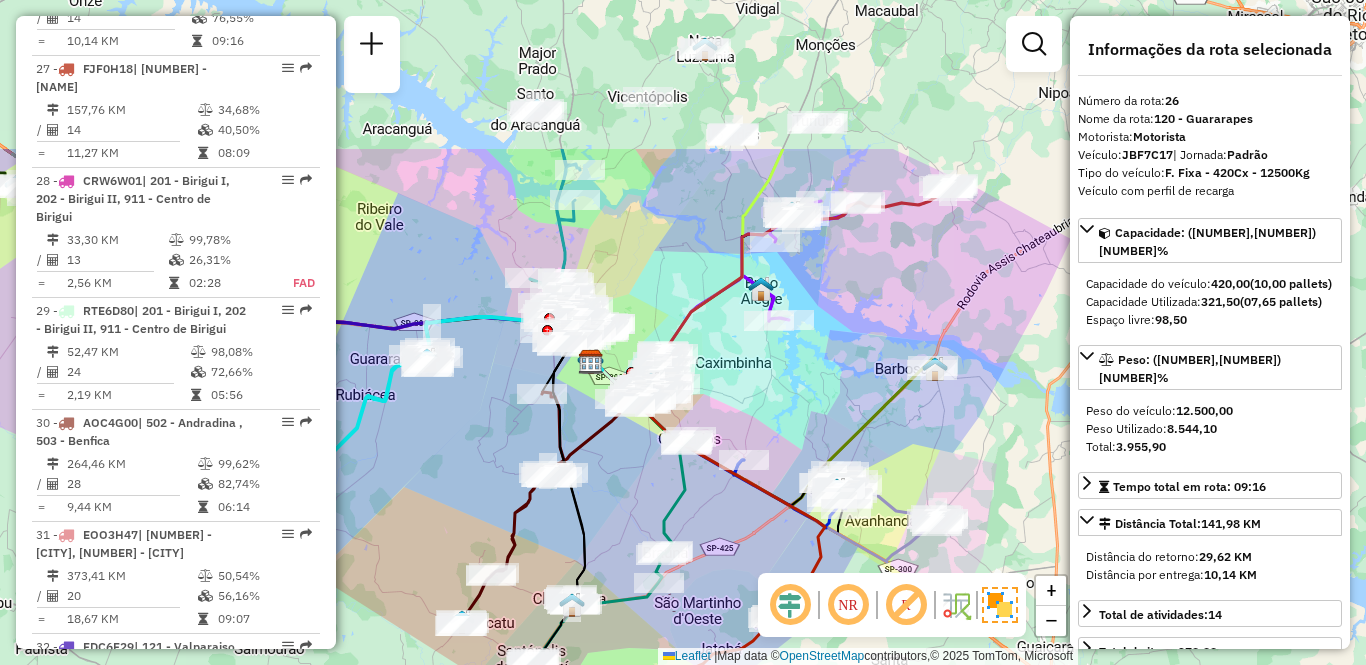 drag, startPoint x: 556, startPoint y: 229, endPoint x: 480, endPoint y: 444, distance: 228.03728 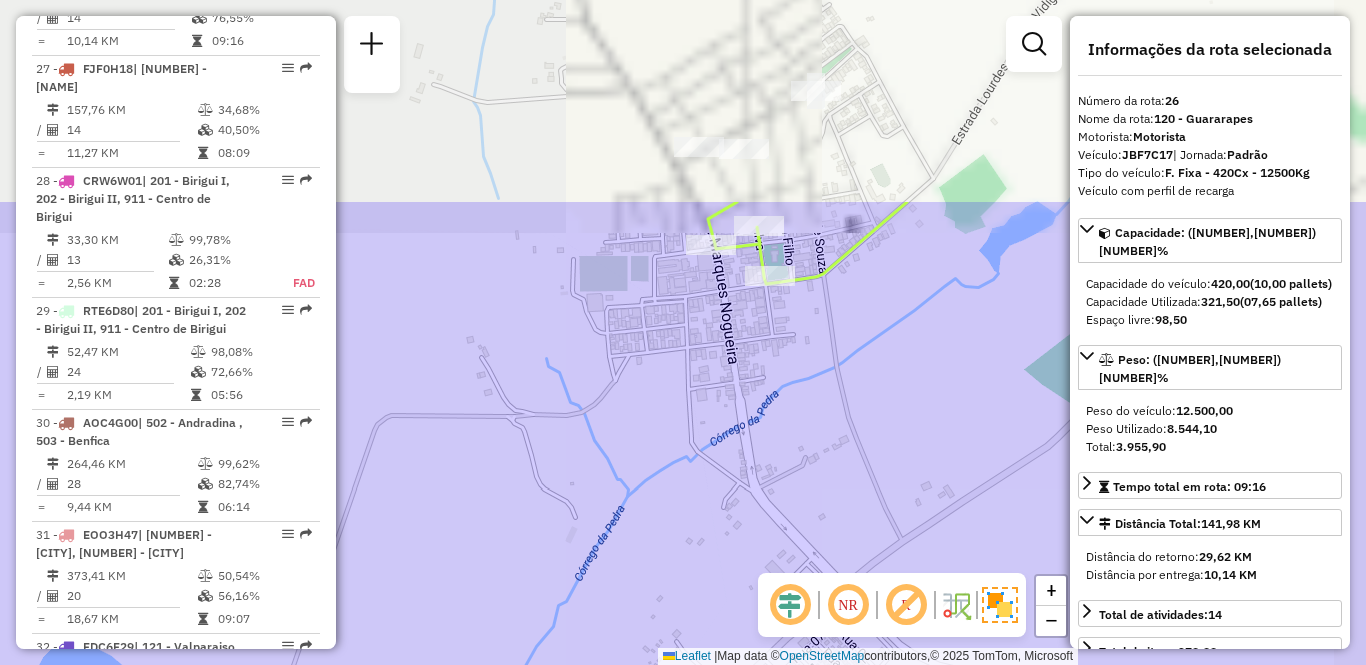drag, startPoint x: 776, startPoint y: 109, endPoint x: 736, endPoint y: 377, distance: 270.96863 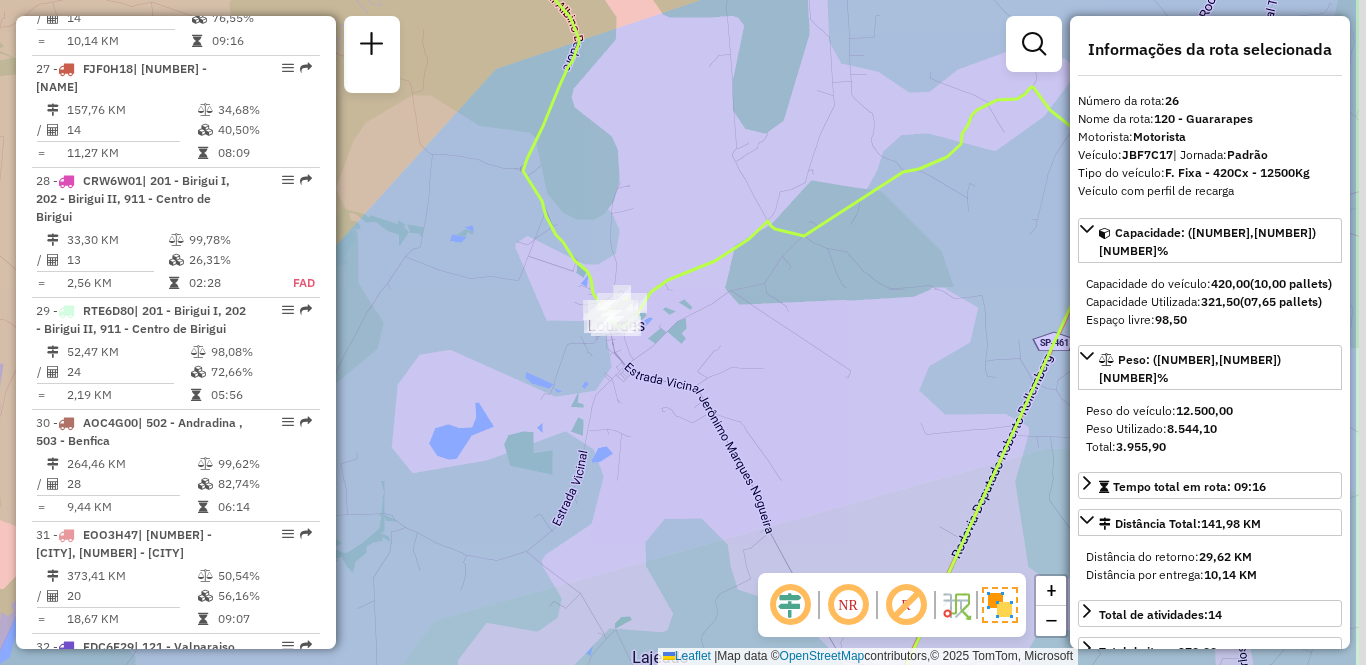 drag, startPoint x: 918, startPoint y: 394, endPoint x: 604, endPoint y: 397, distance: 314.01434 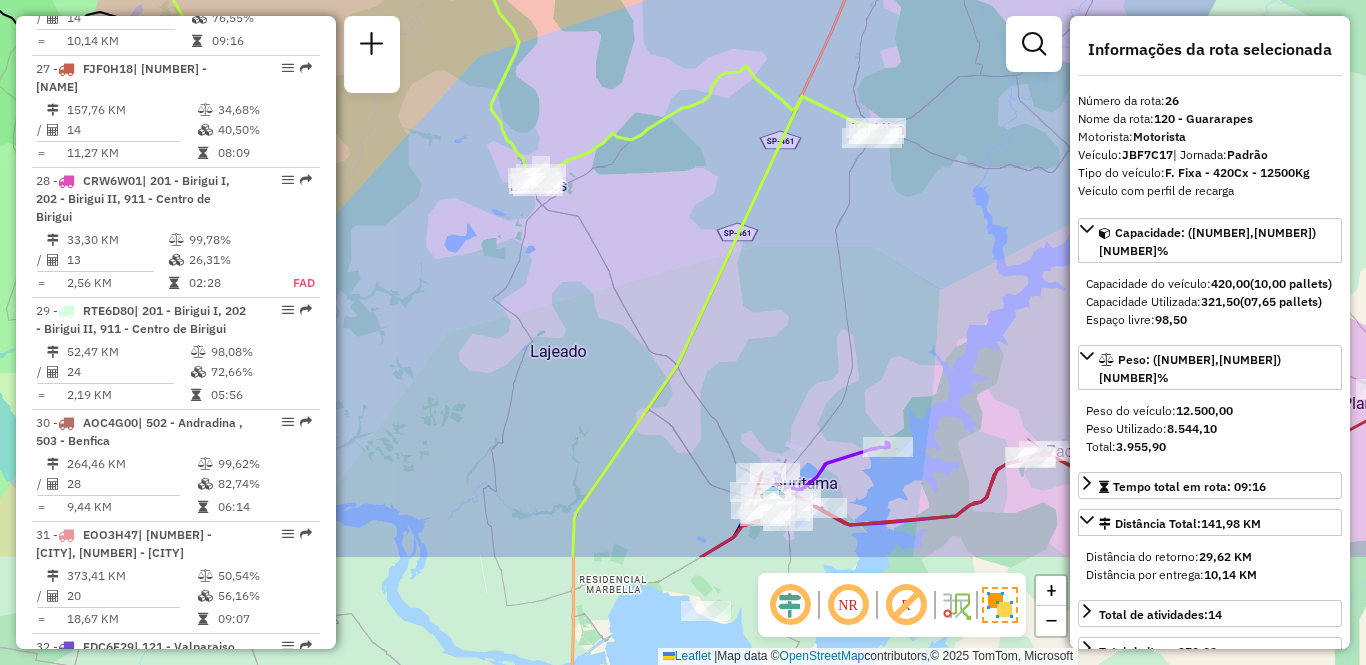 drag, startPoint x: 847, startPoint y: 441, endPoint x: 874, endPoint y: 330, distance: 114.236595 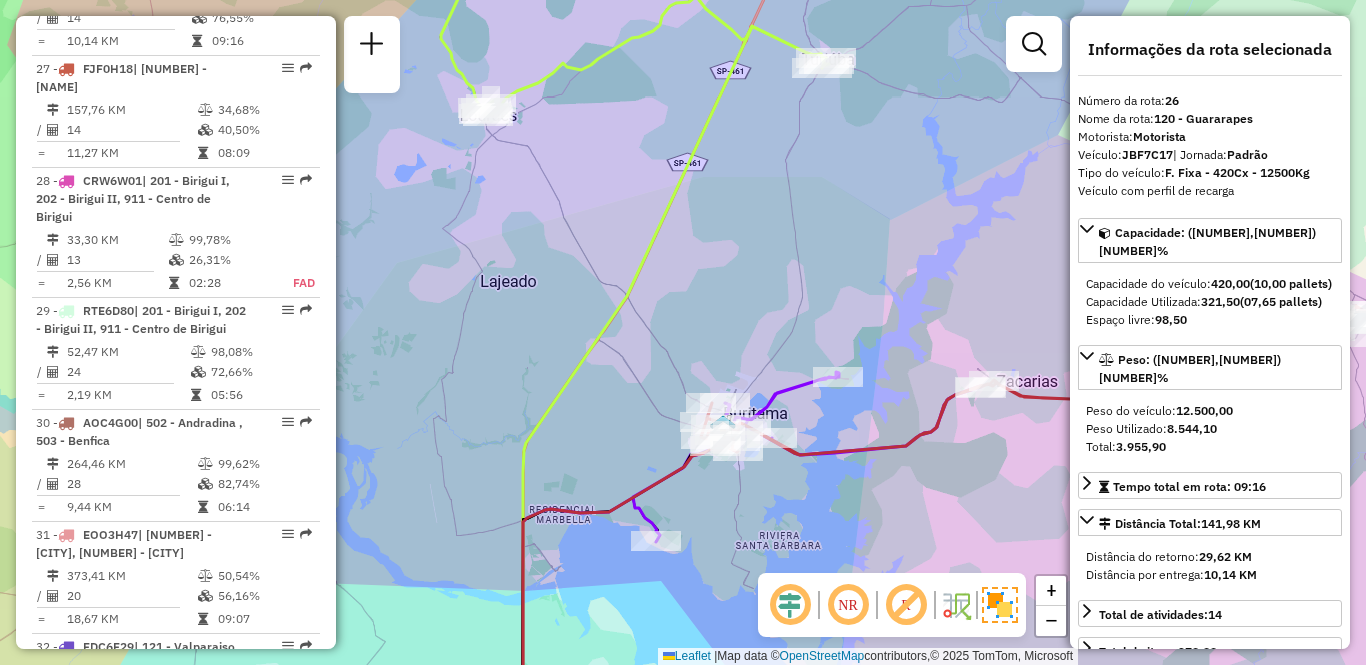 drag, startPoint x: 916, startPoint y: 541, endPoint x: 606, endPoint y: 377, distance: 350.70786 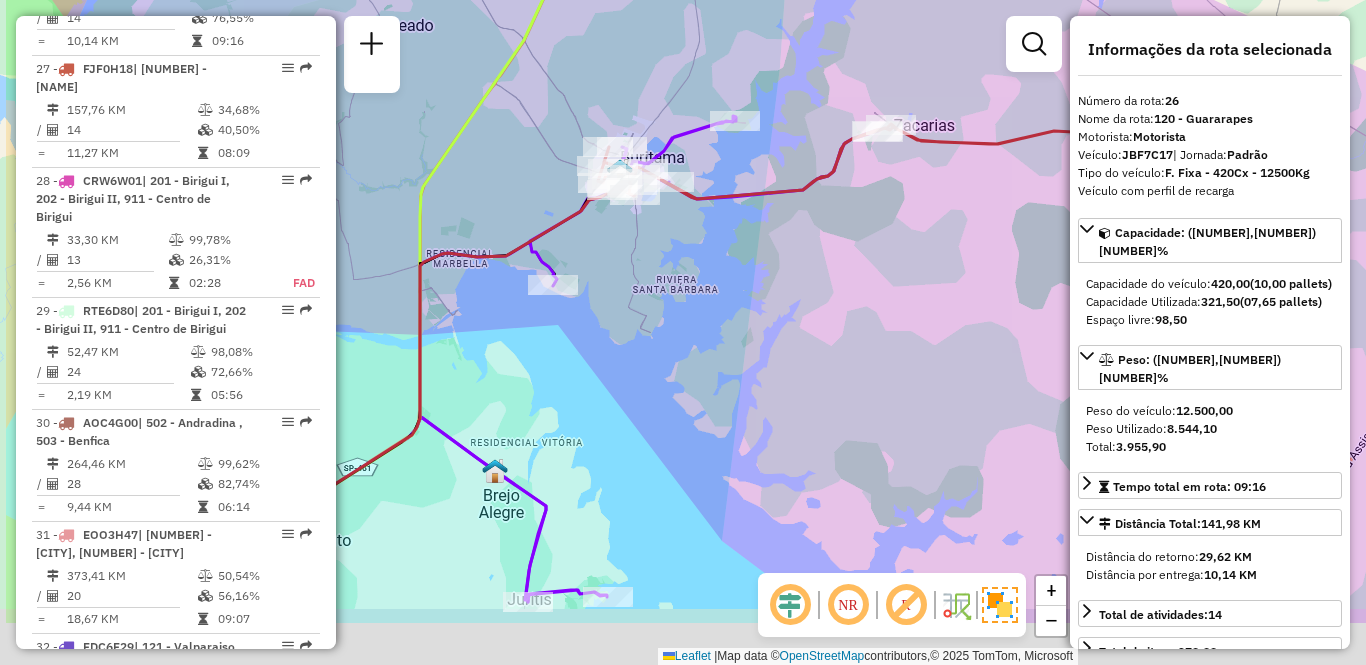 drag, startPoint x: 573, startPoint y: 480, endPoint x: 958, endPoint y: 295, distance: 427.14166 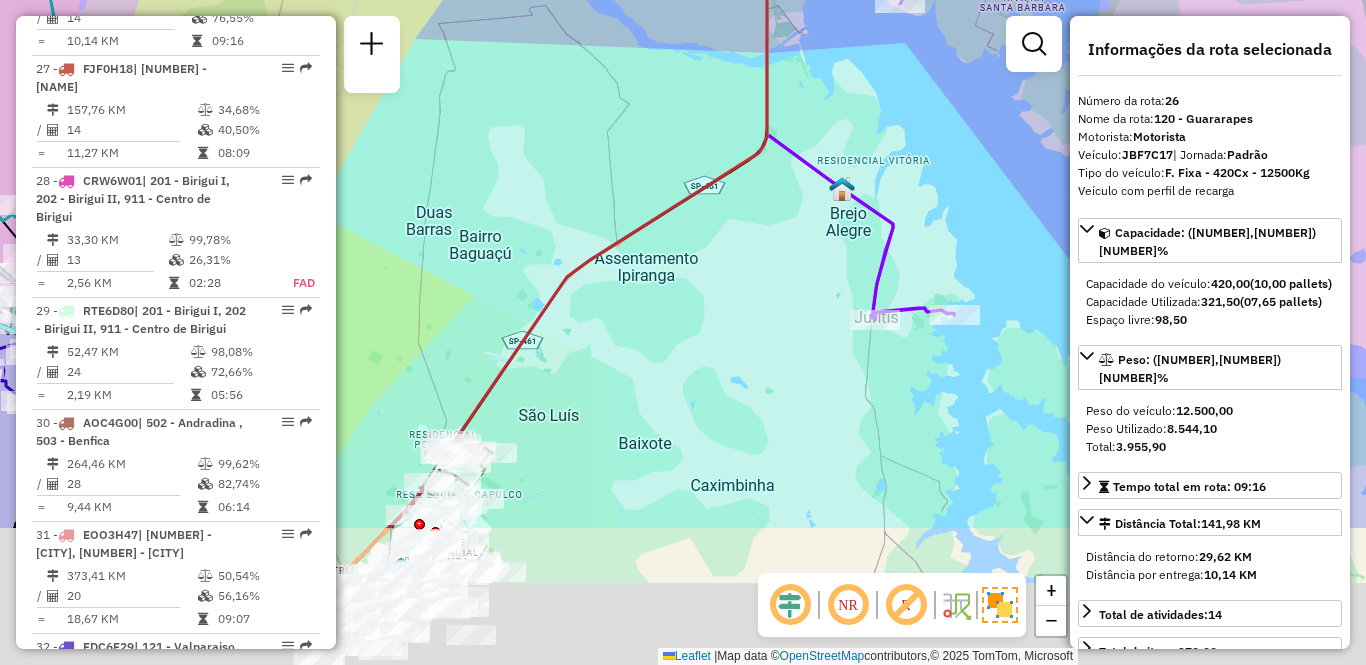 drag, startPoint x: 599, startPoint y: 498, endPoint x: 714, endPoint y: 264, distance: 260.73166 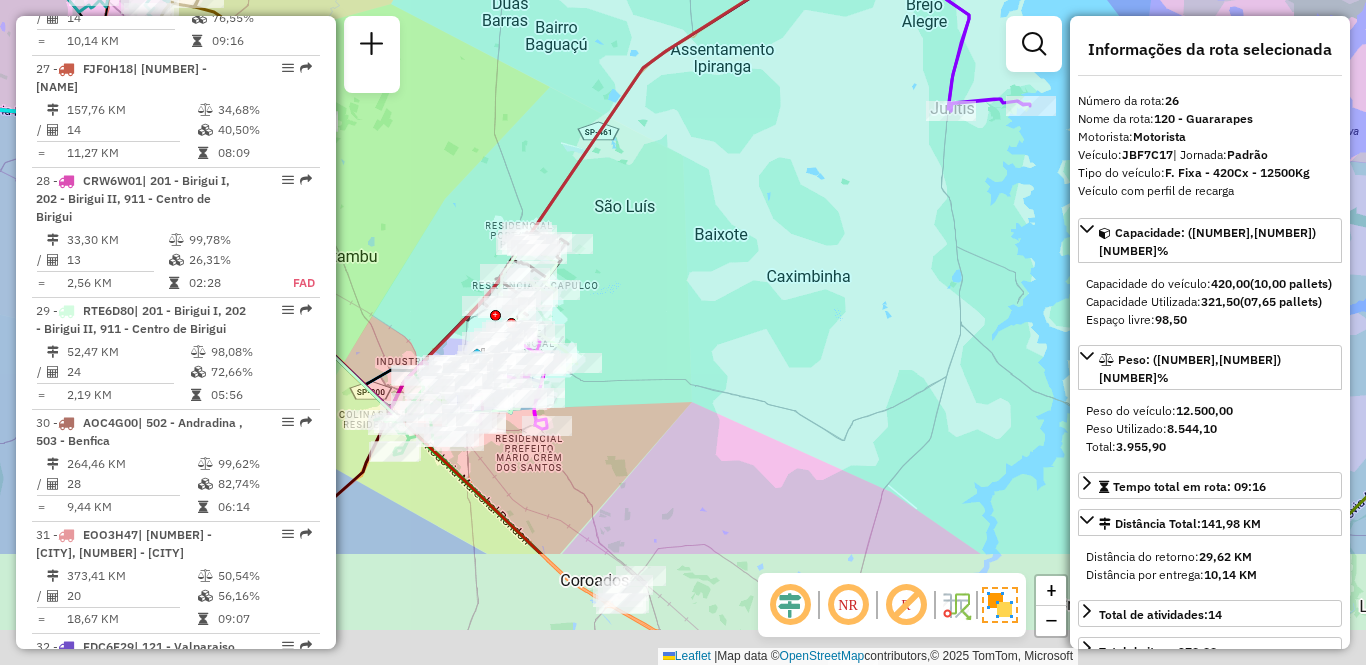drag, startPoint x: 680, startPoint y: 491, endPoint x: 769, endPoint y: 286, distance: 223.48602 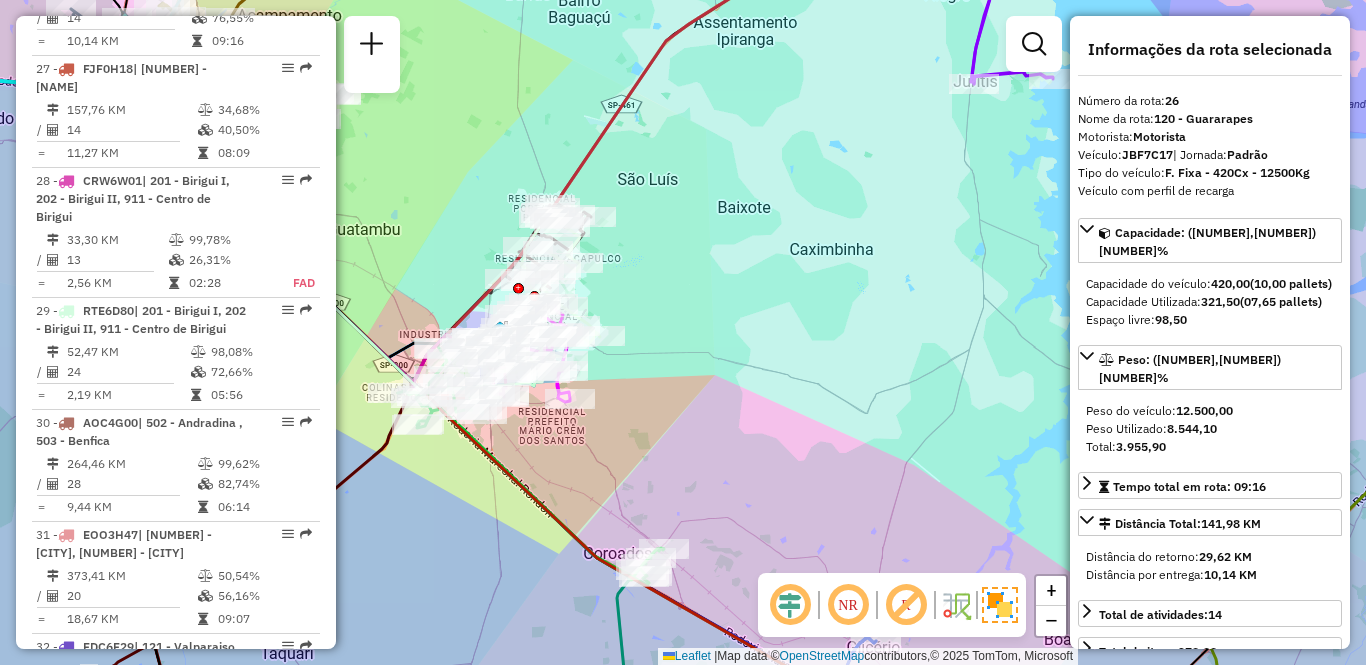 drag, startPoint x: 811, startPoint y: 418, endPoint x: 591, endPoint y: 251, distance: 276.20462 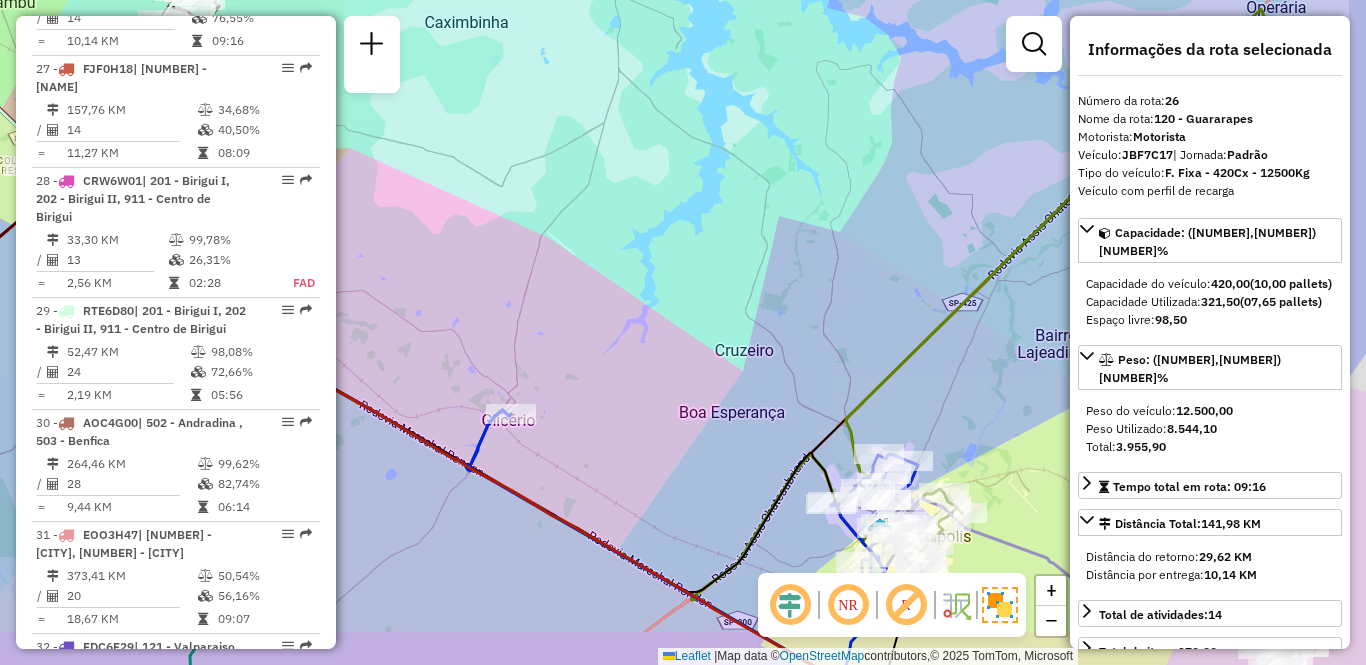 drag, startPoint x: 843, startPoint y: 294, endPoint x: 549, endPoint y: 154, distance: 325.63168 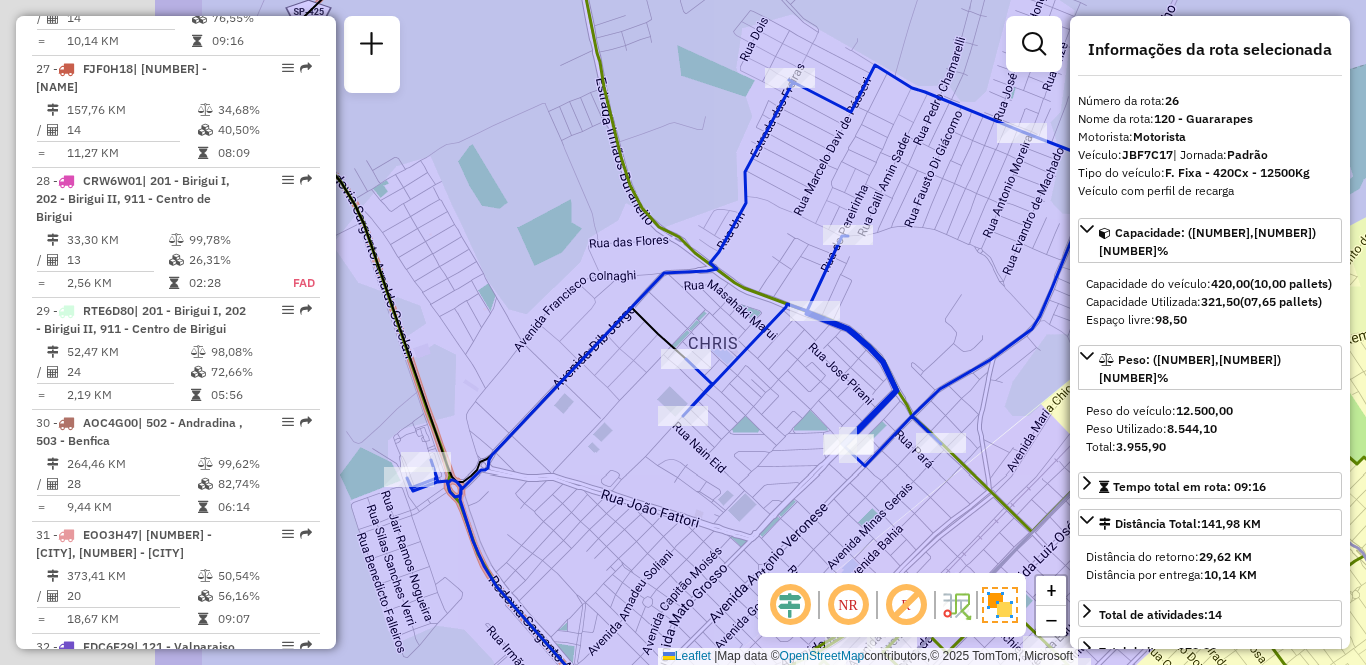 drag, startPoint x: 597, startPoint y: 424, endPoint x: 891, endPoint y: 360, distance: 300.88535 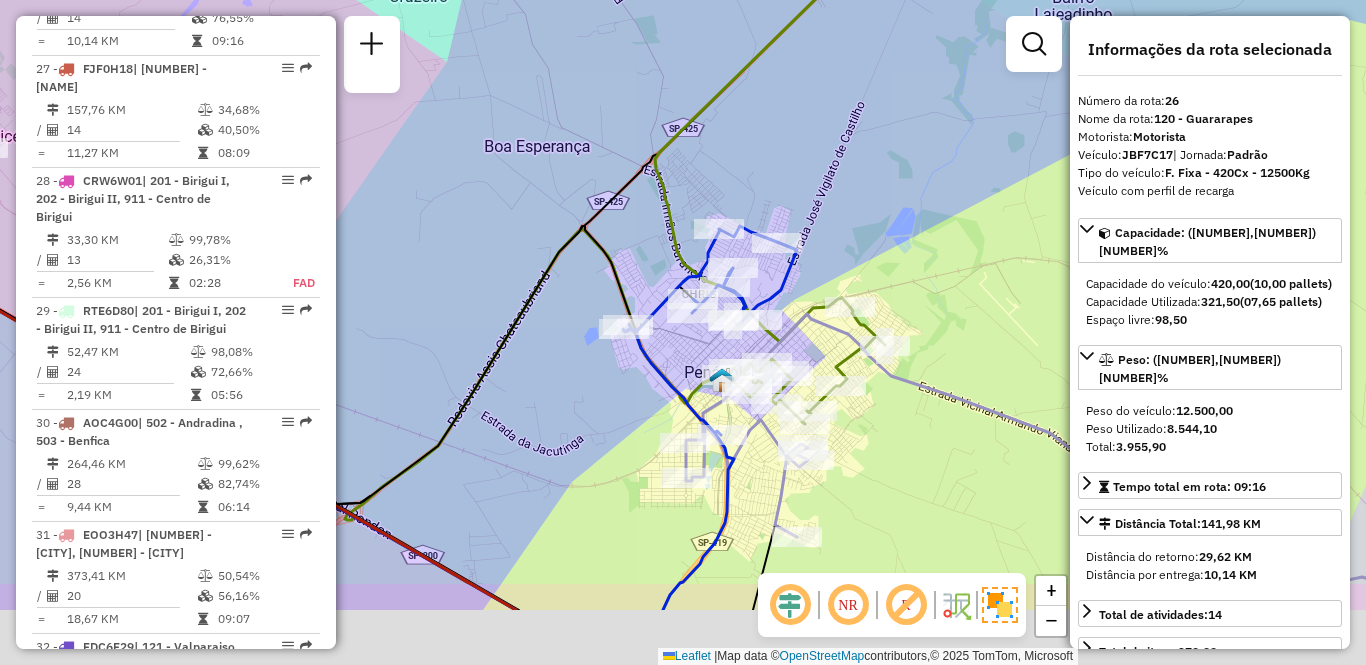 drag, startPoint x: 661, startPoint y: 421, endPoint x: 649, endPoint y: 327, distance: 94.76286 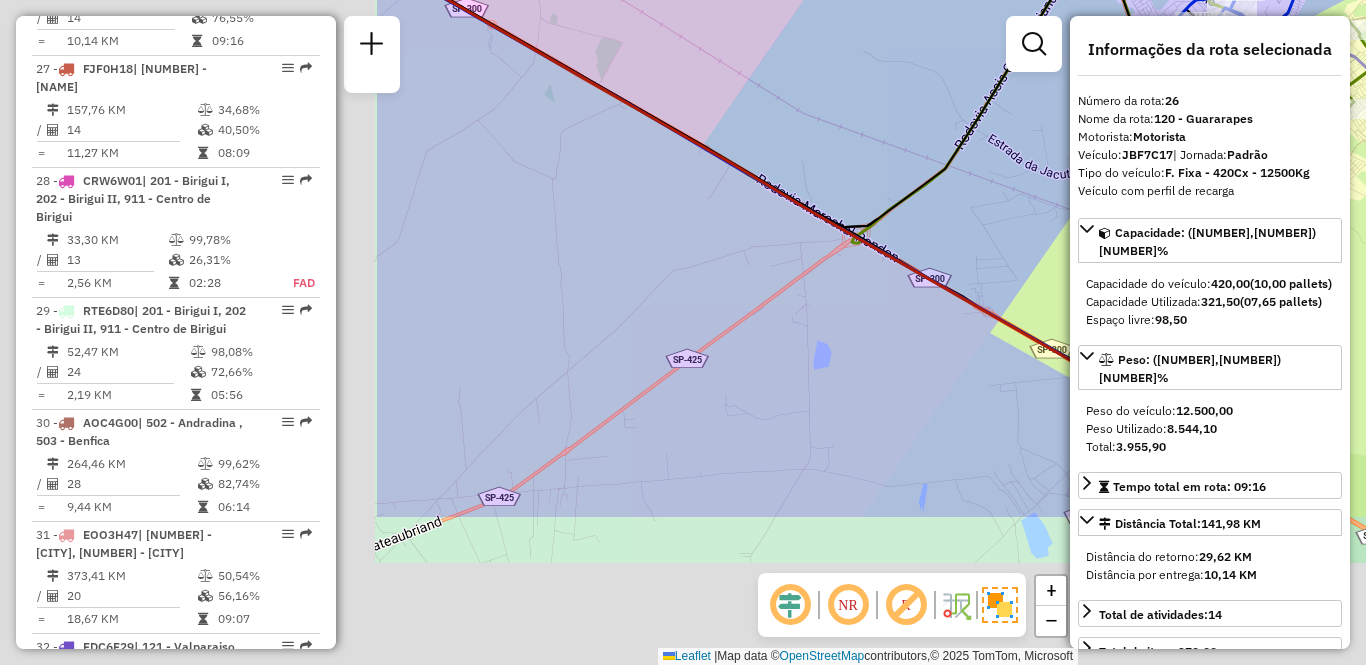 drag, startPoint x: 545, startPoint y: 464, endPoint x: 1059, endPoint y: 249, distance: 557.15436 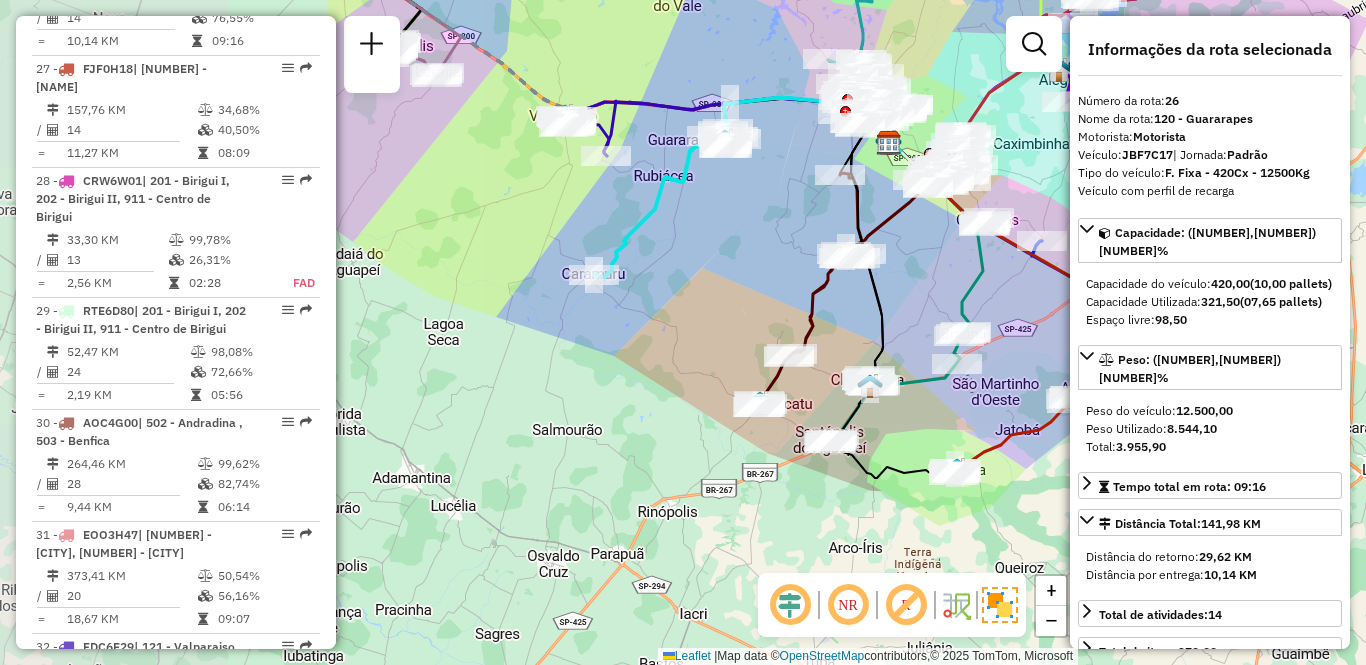 drag, startPoint x: 671, startPoint y: 331, endPoint x: 983, endPoint y: 305, distance: 313.08145 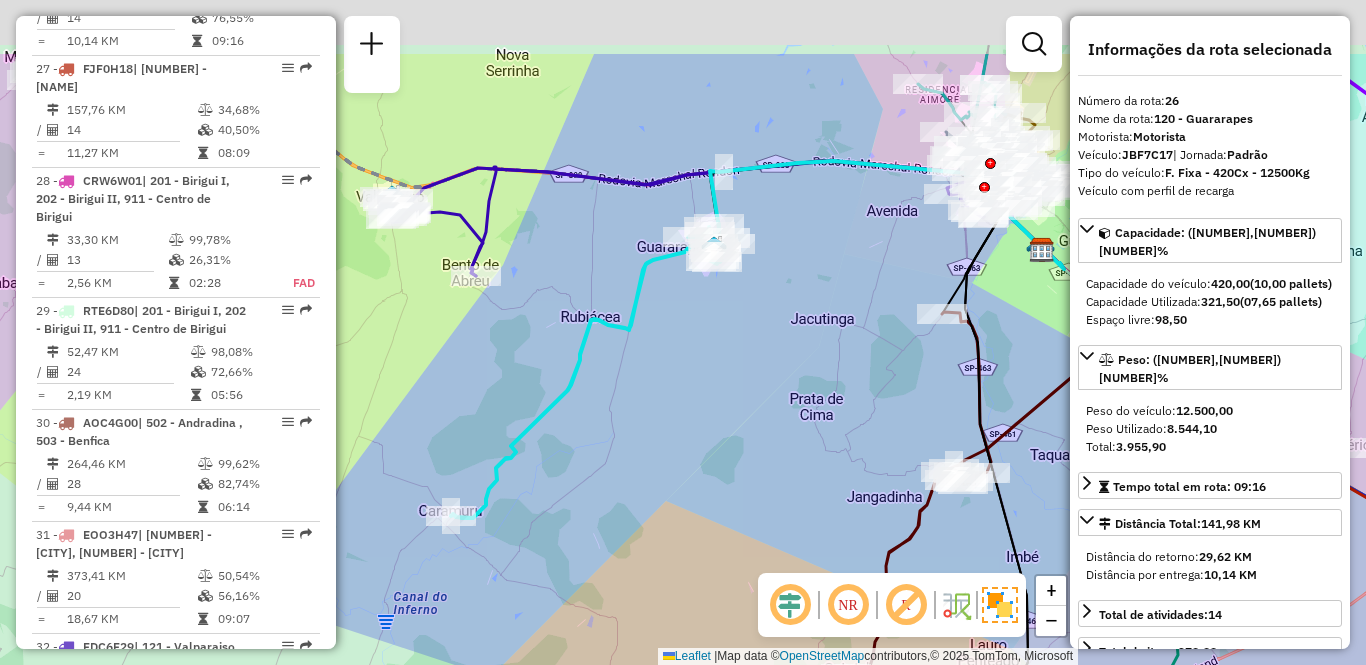 drag, startPoint x: 744, startPoint y: 152, endPoint x: 756, endPoint y: 281, distance: 129.55693 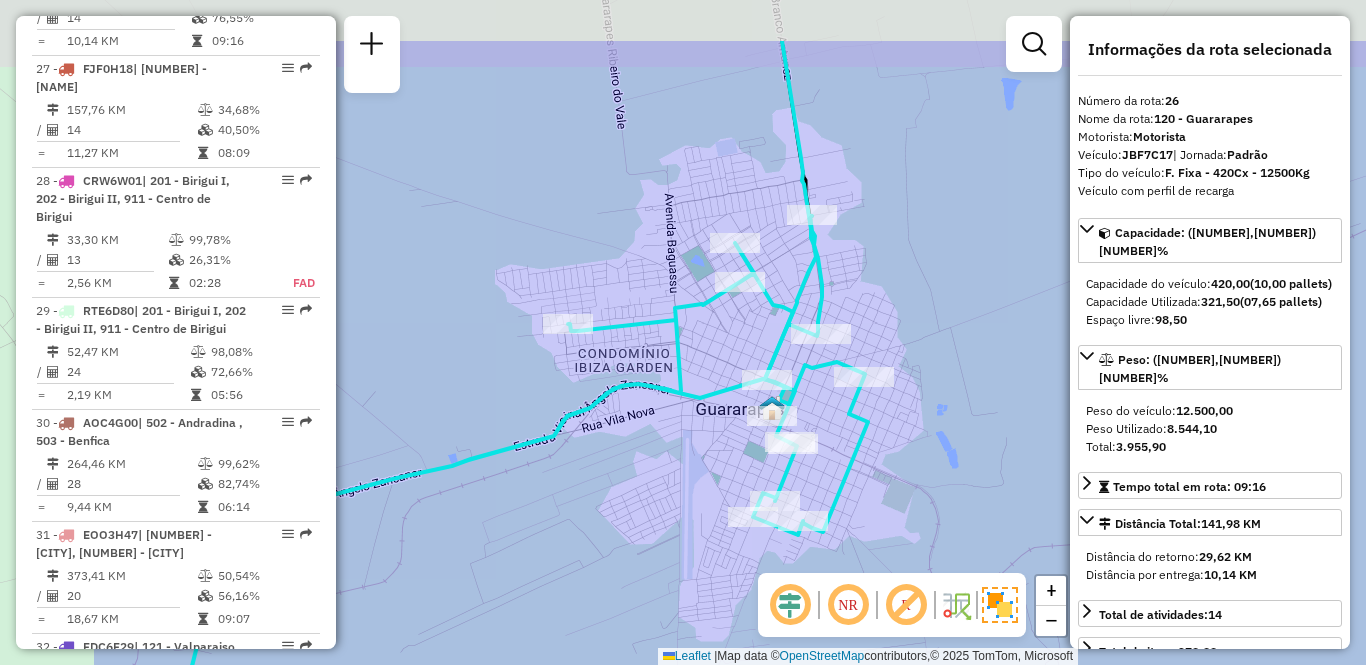 drag, startPoint x: 797, startPoint y: 234, endPoint x: 995, endPoint y: 318, distance: 215.08138 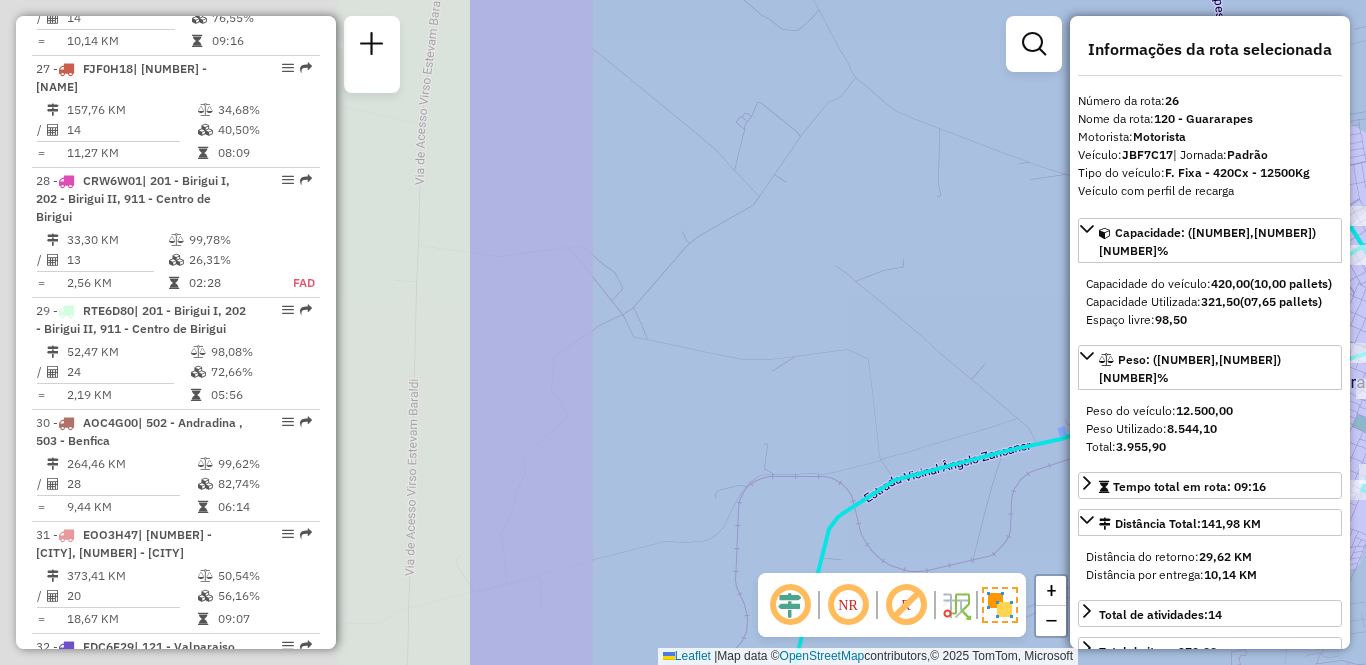 drag, startPoint x: 429, startPoint y: 341, endPoint x: 1036, endPoint y: 312, distance: 607.6924 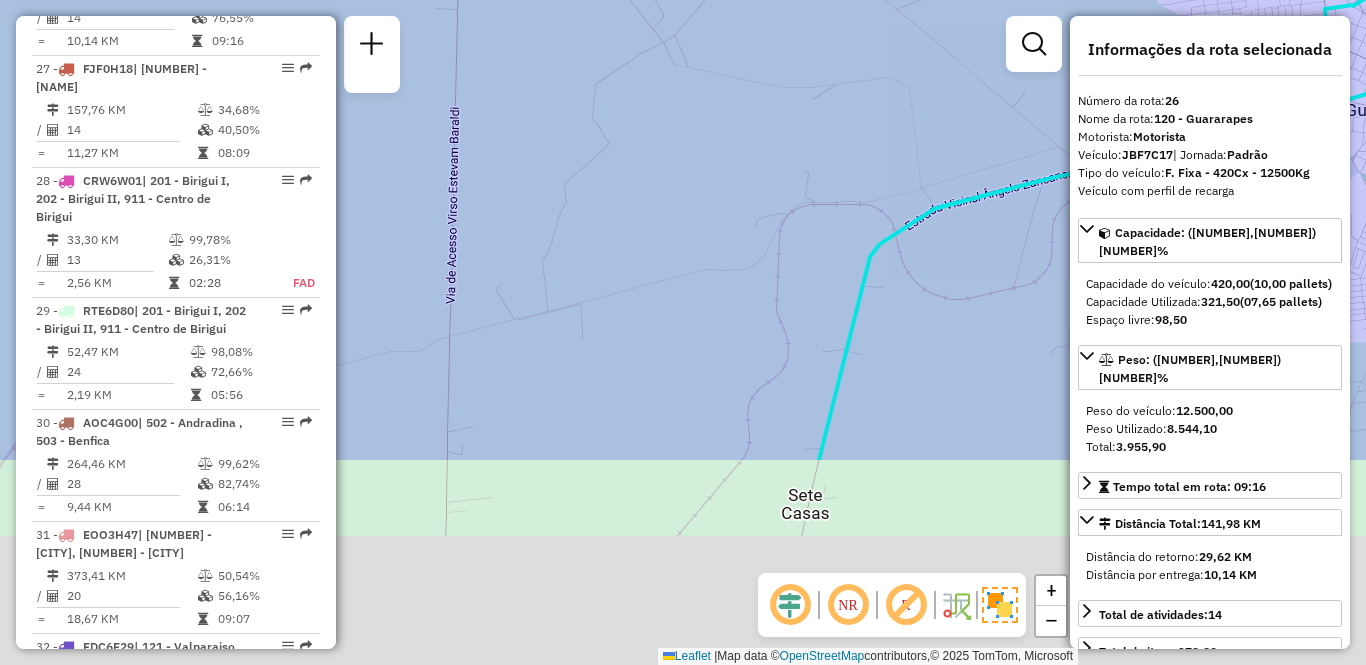 drag, startPoint x: 798, startPoint y: 455, endPoint x: 886, endPoint y: 52, distance: 412.49606 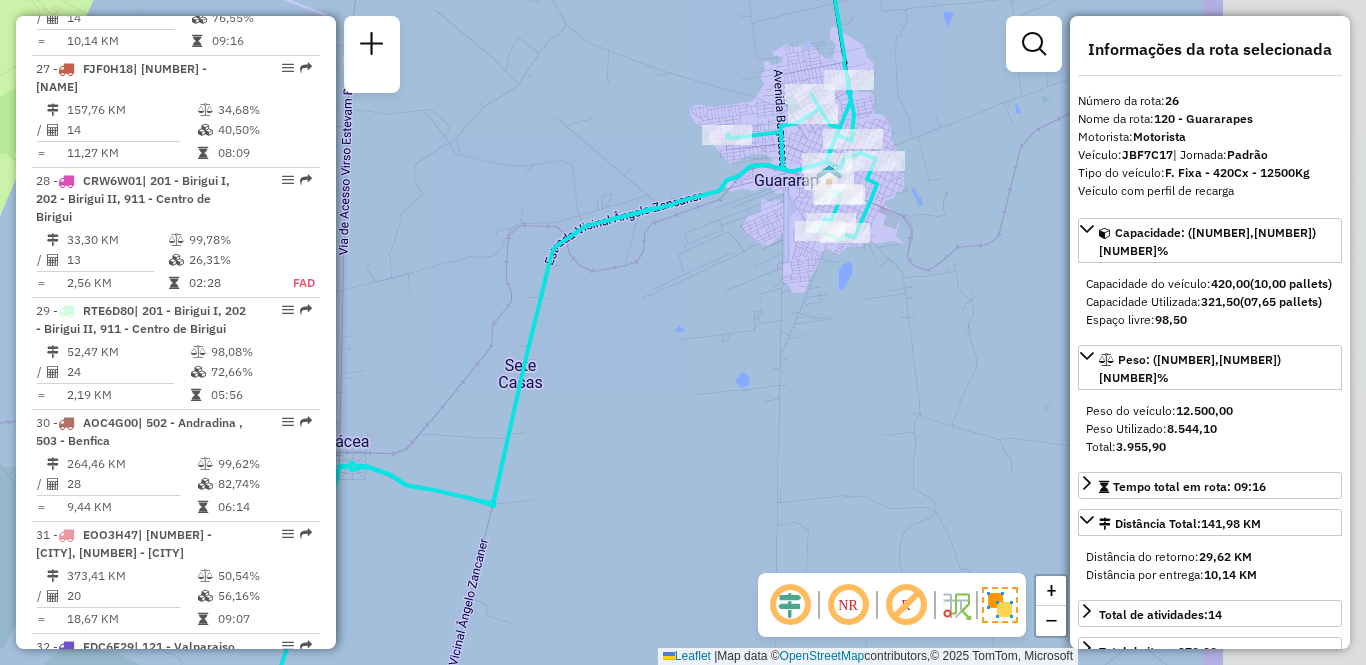 drag, startPoint x: 997, startPoint y: 213, endPoint x: 709, endPoint y: 206, distance: 288.08505 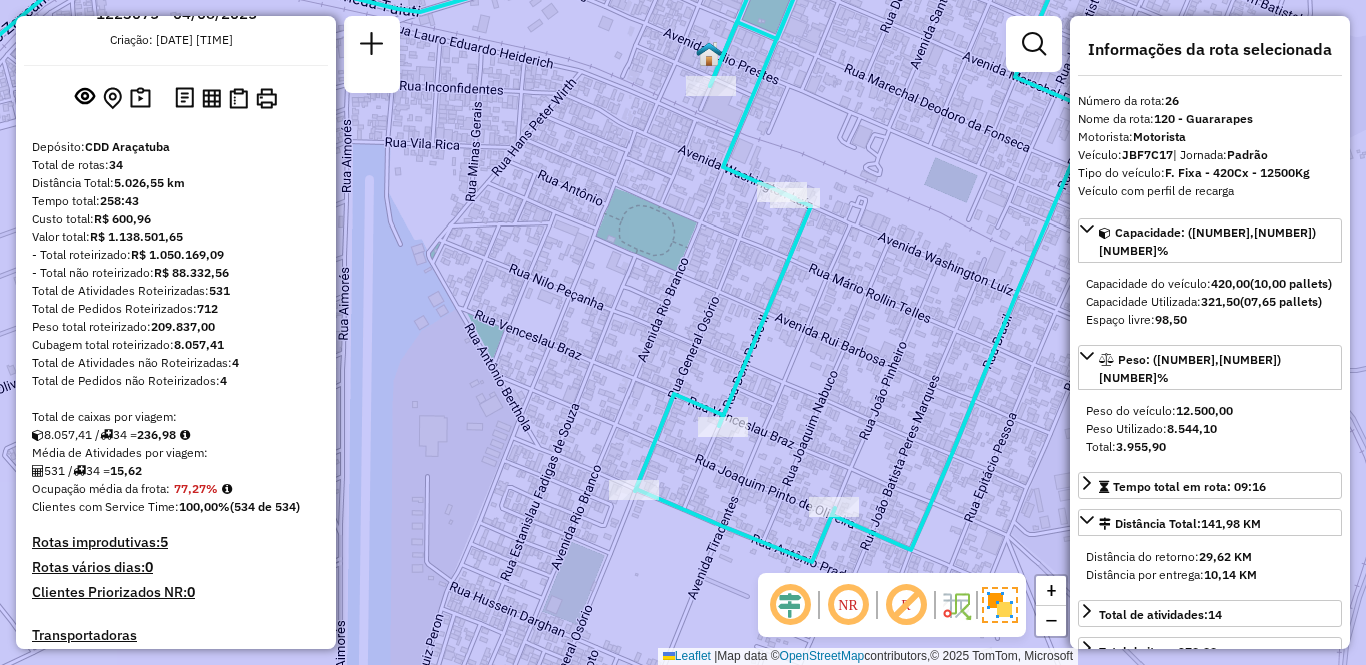 scroll, scrollTop: 100, scrollLeft: 0, axis: vertical 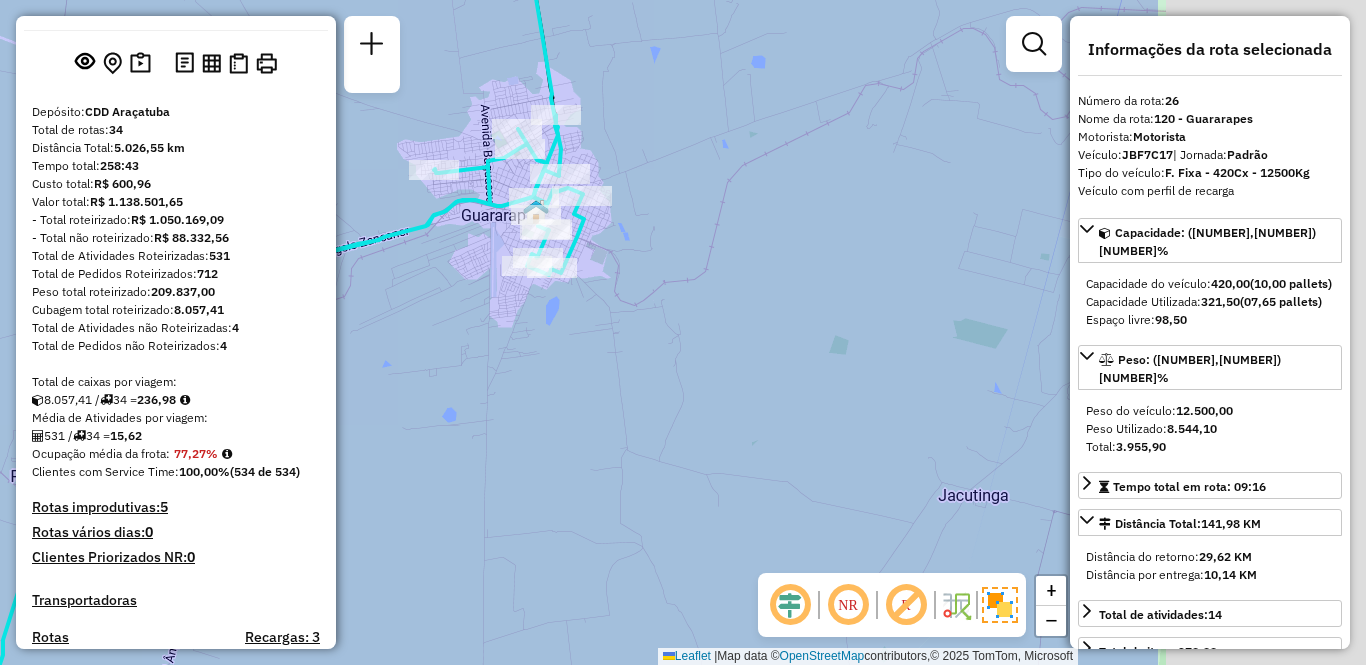 drag, startPoint x: 875, startPoint y: 439, endPoint x: 360, endPoint y: 368, distance: 519.87115 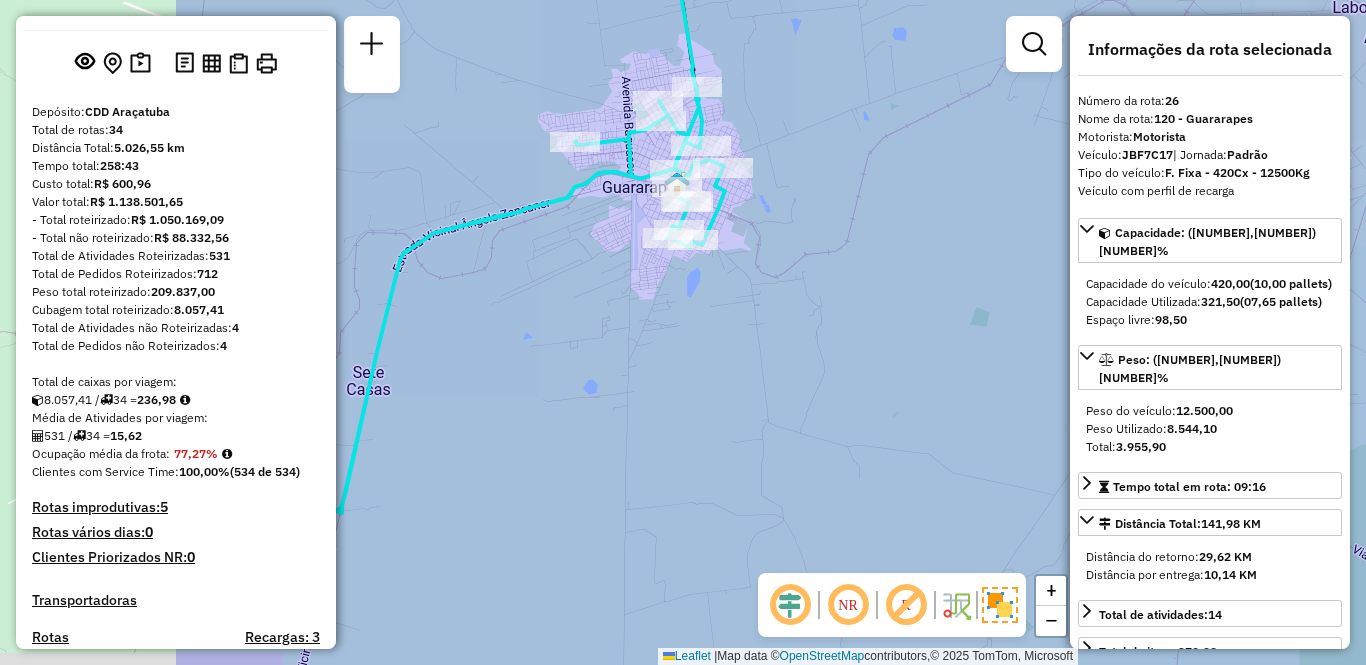 drag, startPoint x: 386, startPoint y: 363, endPoint x: 699, endPoint y: 365, distance: 313.00638 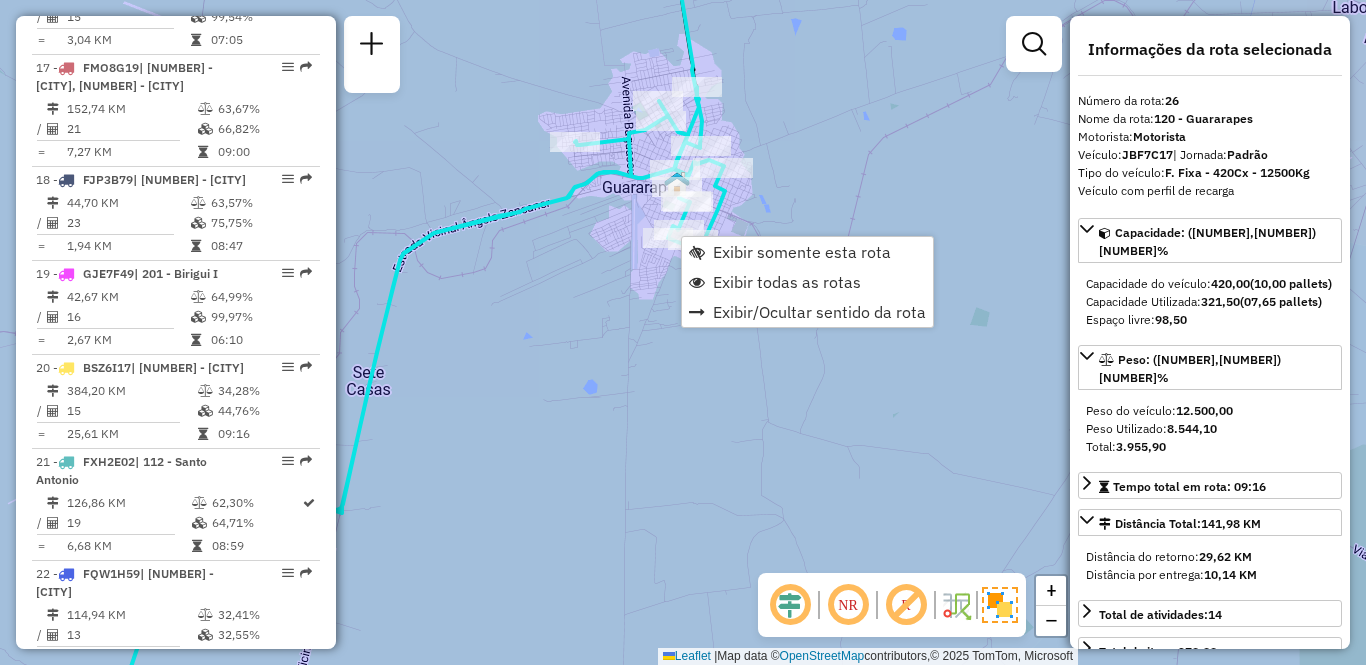 scroll, scrollTop: 3523, scrollLeft: 0, axis: vertical 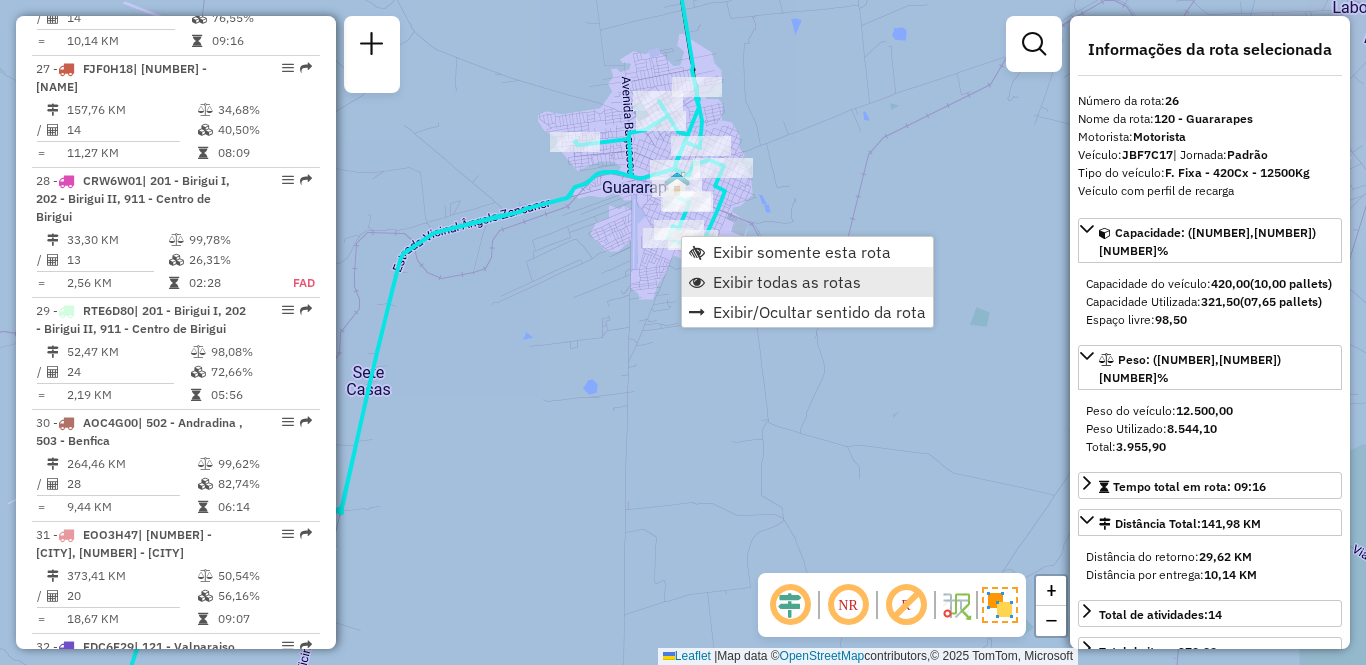 click on "Exibir todas as rotas" at bounding box center (807, 282) 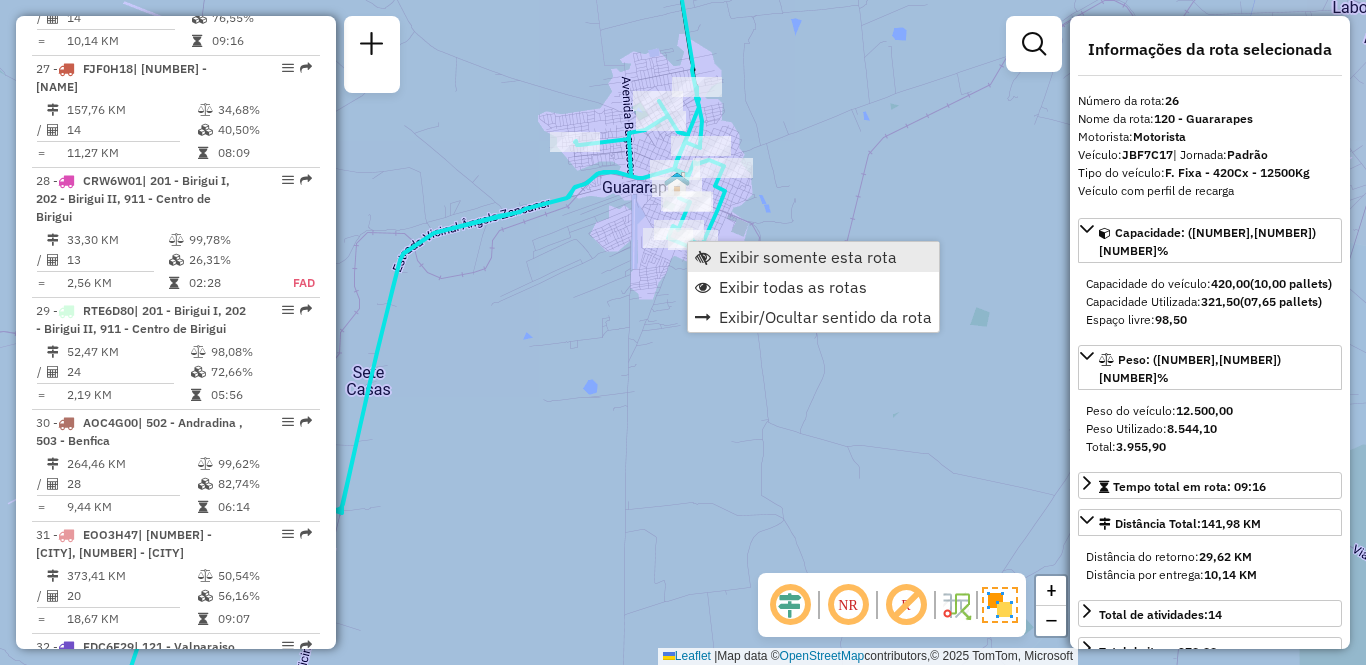 click on "Exibir somente esta rota" at bounding box center [808, 257] 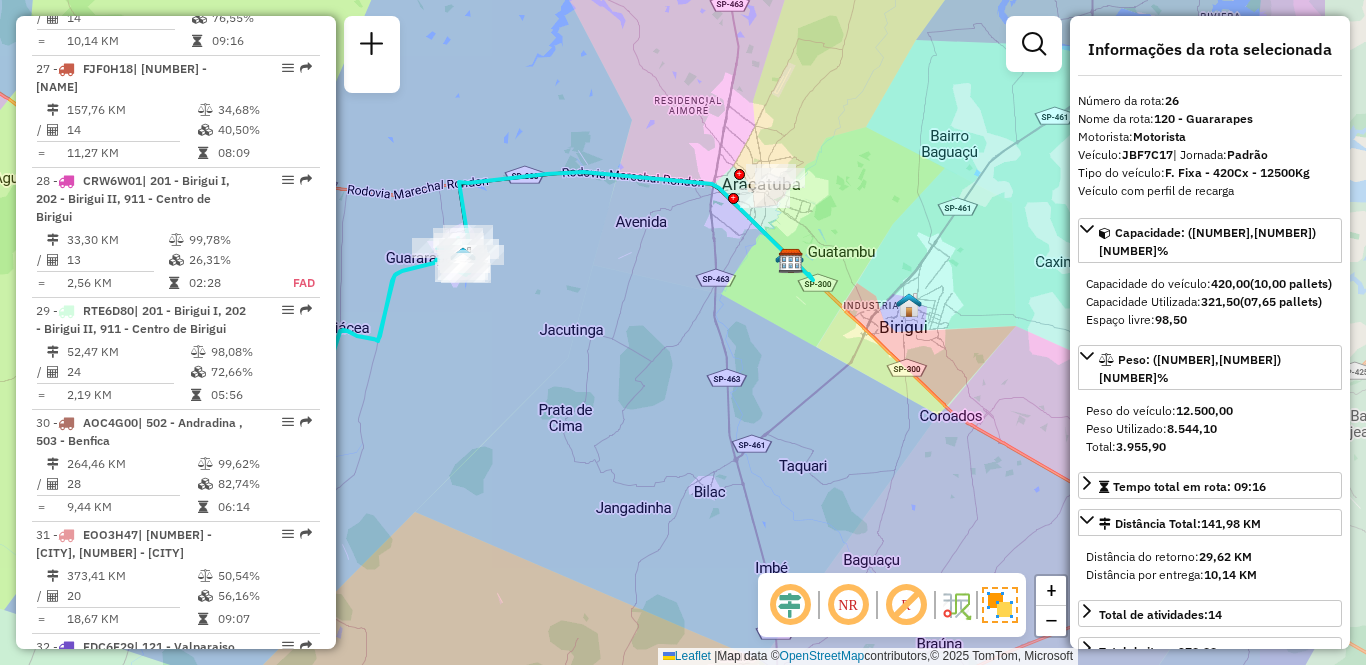 drag, startPoint x: 861, startPoint y: 294, endPoint x: 692, endPoint y: 312, distance: 169.95587 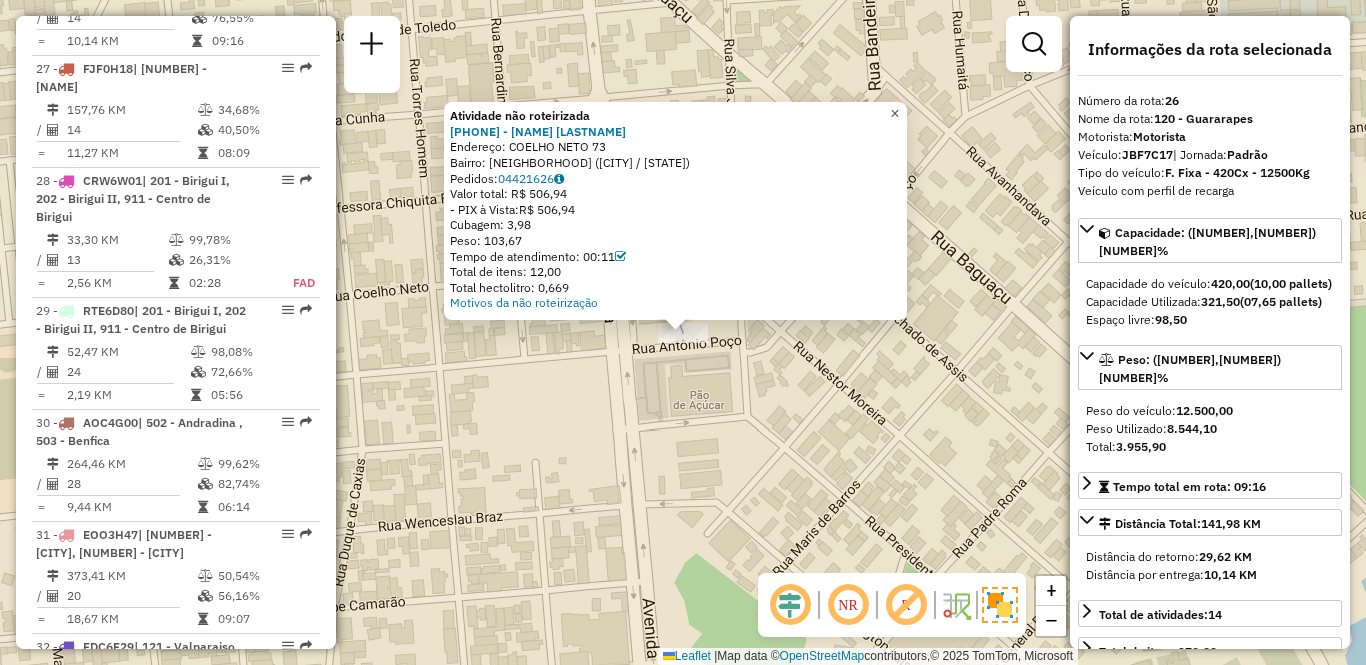 click on "×" 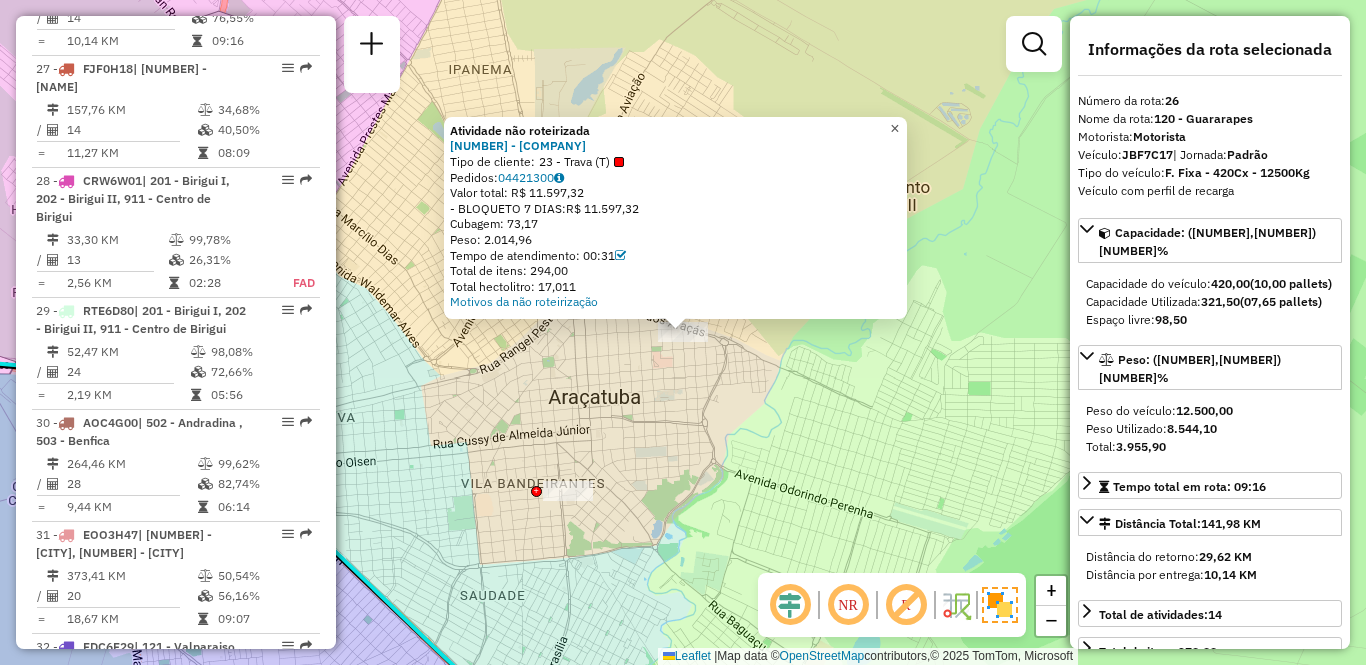 click on "×" 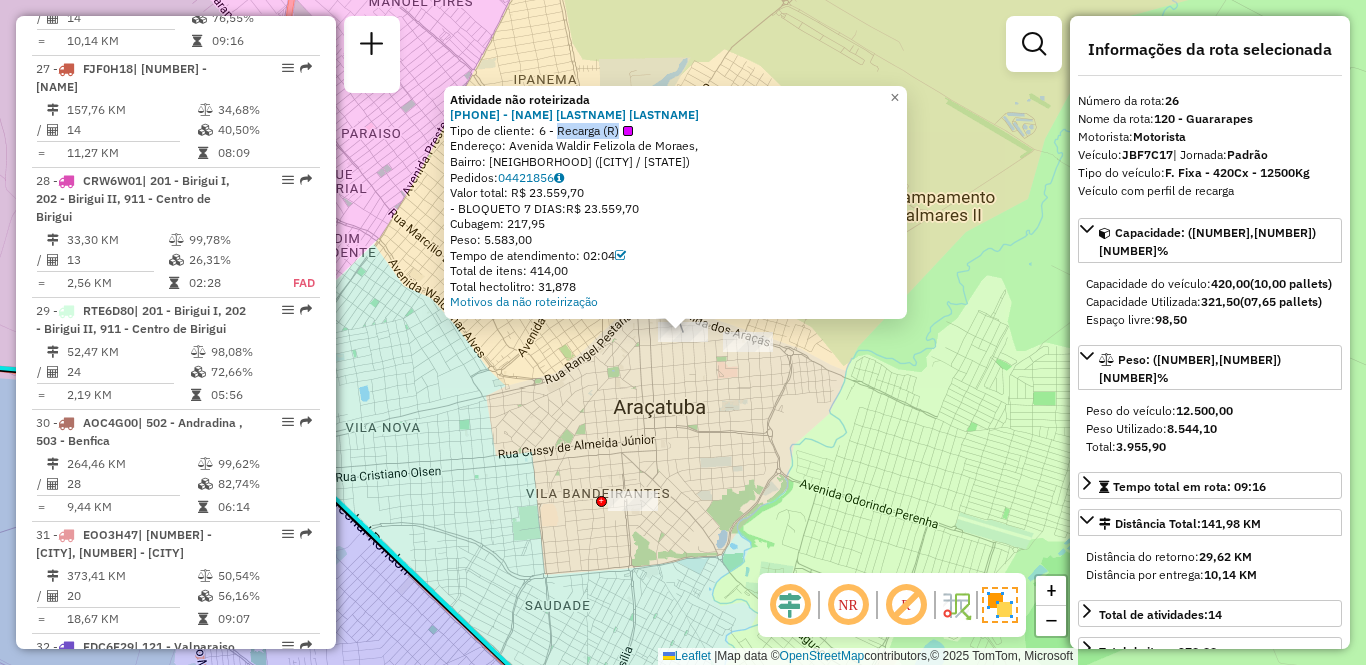 drag, startPoint x: 560, startPoint y: 125, endPoint x: 630, endPoint y: 131, distance: 70.256676 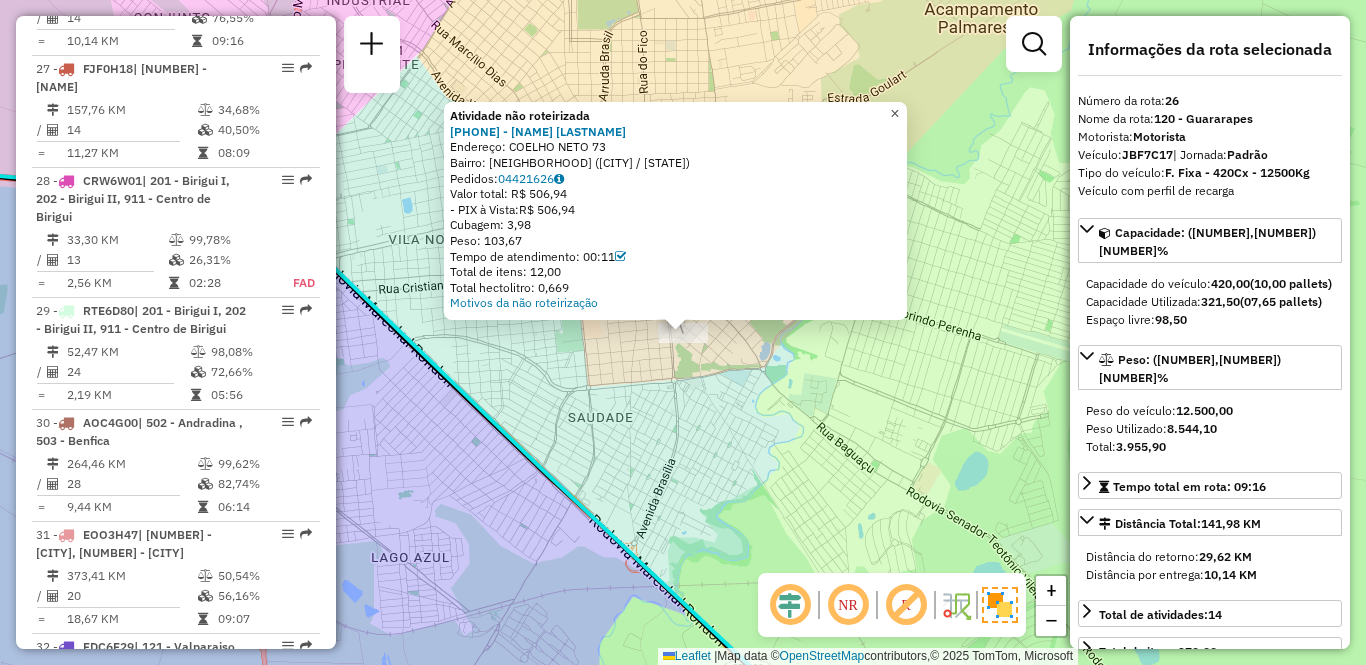 click on "×" 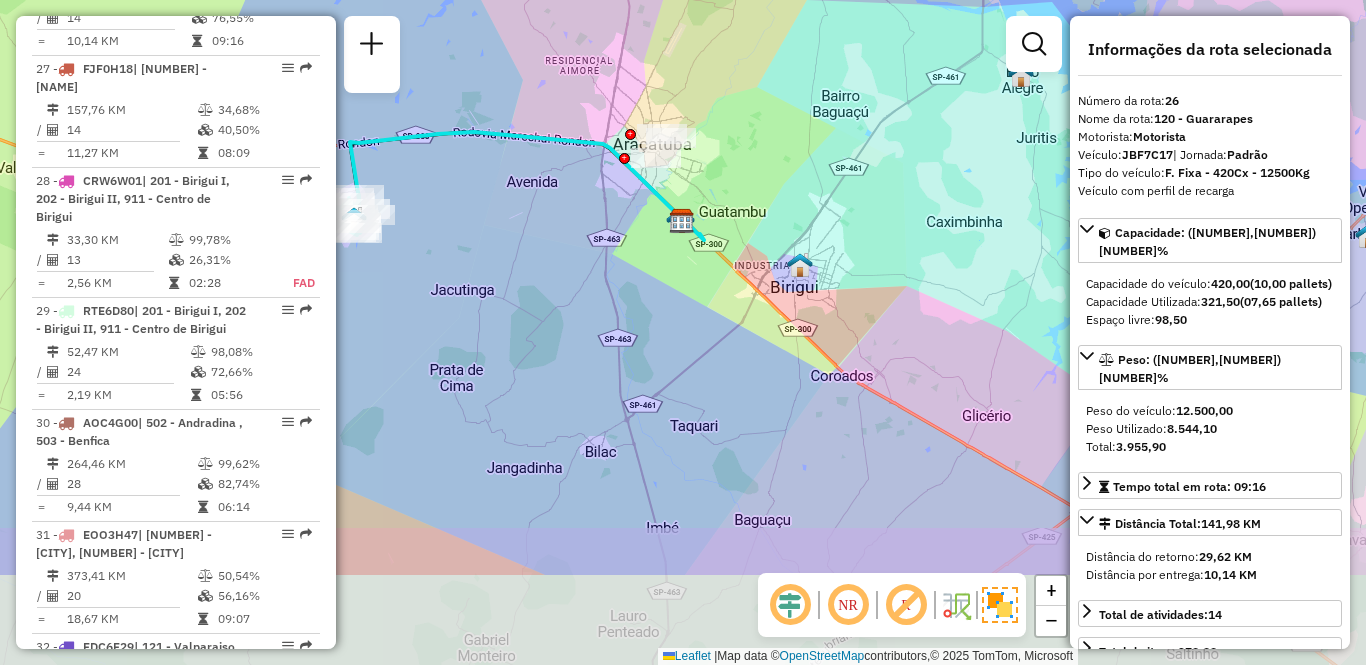 drag, startPoint x: 943, startPoint y: 395, endPoint x: 845, endPoint y: 232, distance: 190.192 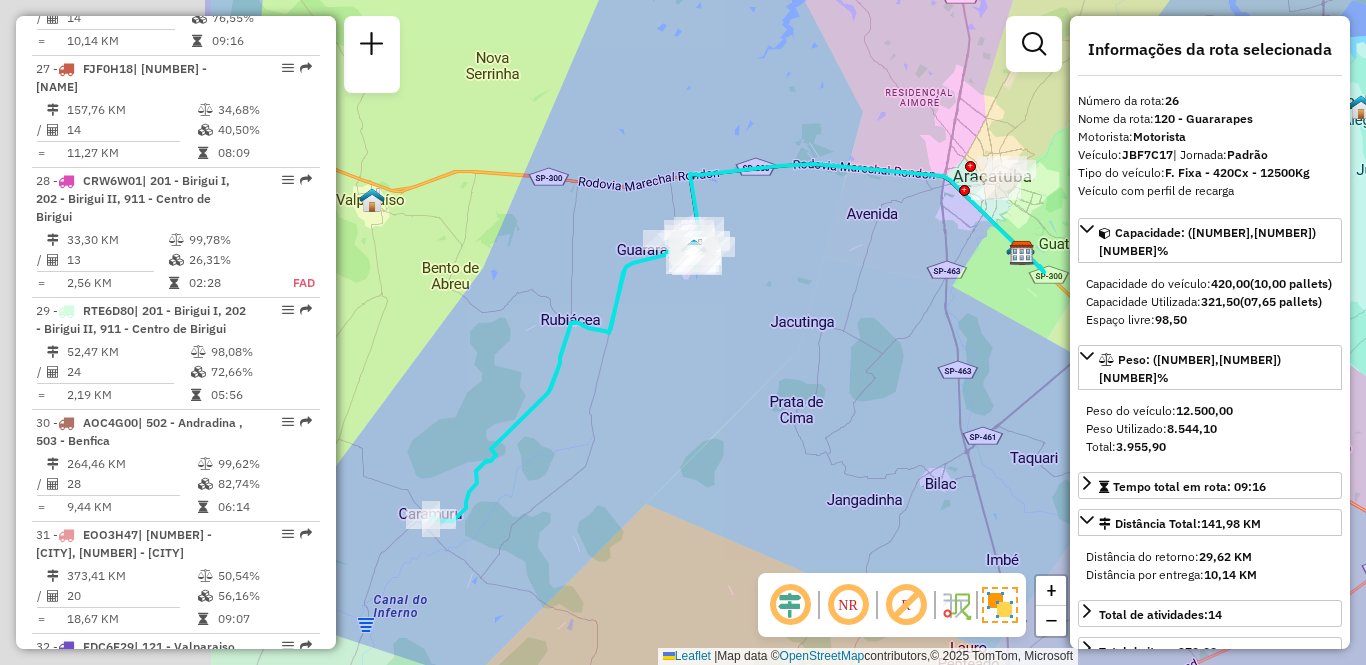 drag, startPoint x: 500, startPoint y: 259, endPoint x: 842, endPoint y: 297, distance: 344.10464 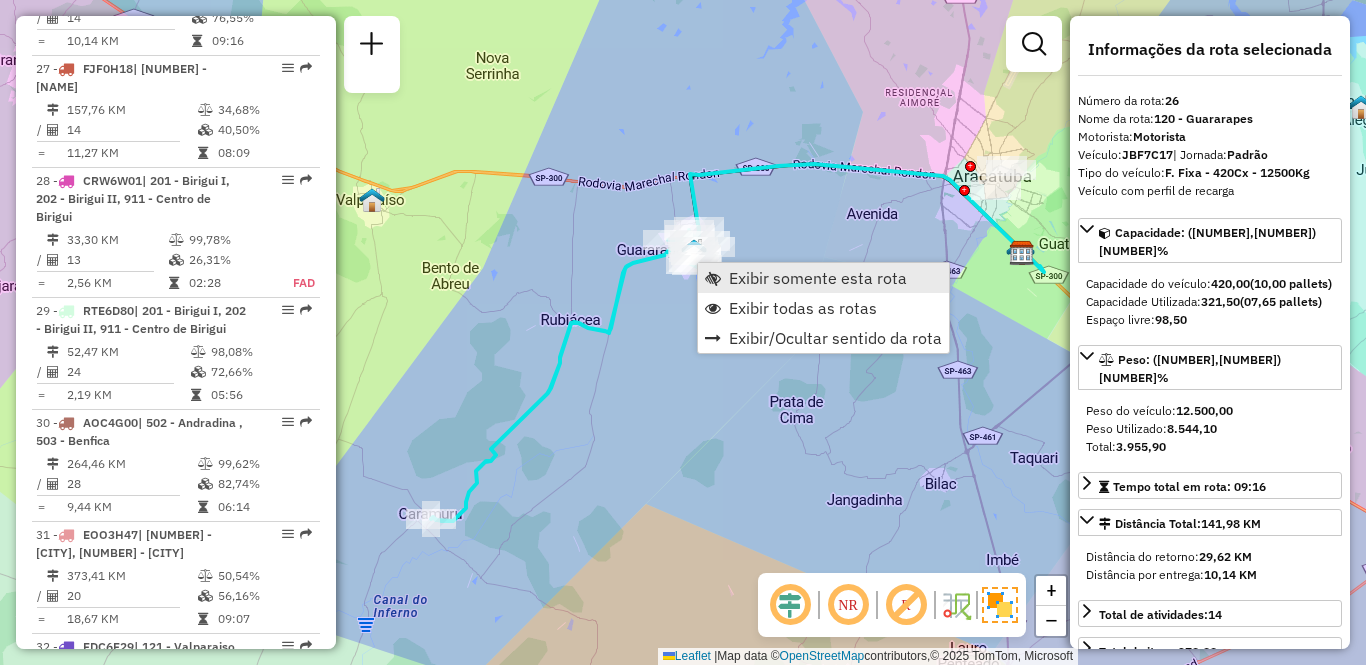 click on "Exibir somente esta rota" at bounding box center (818, 278) 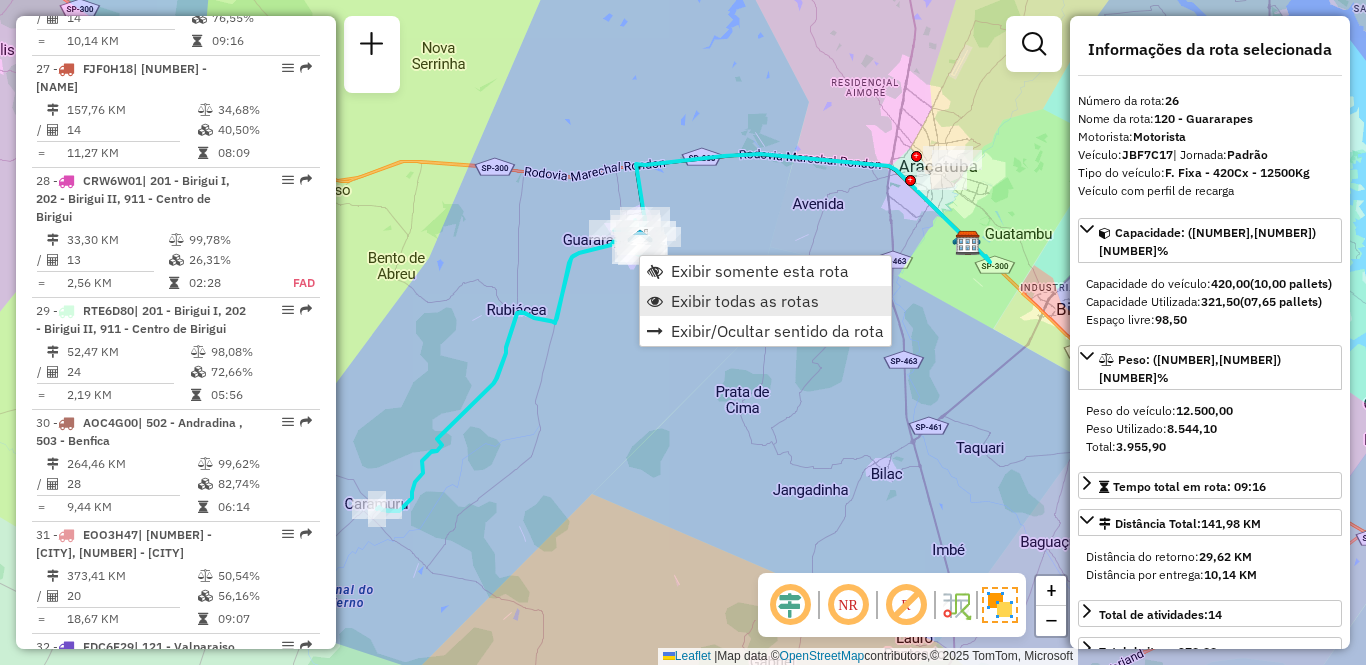 click on "Exibir todas as rotas" at bounding box center [745, 301] 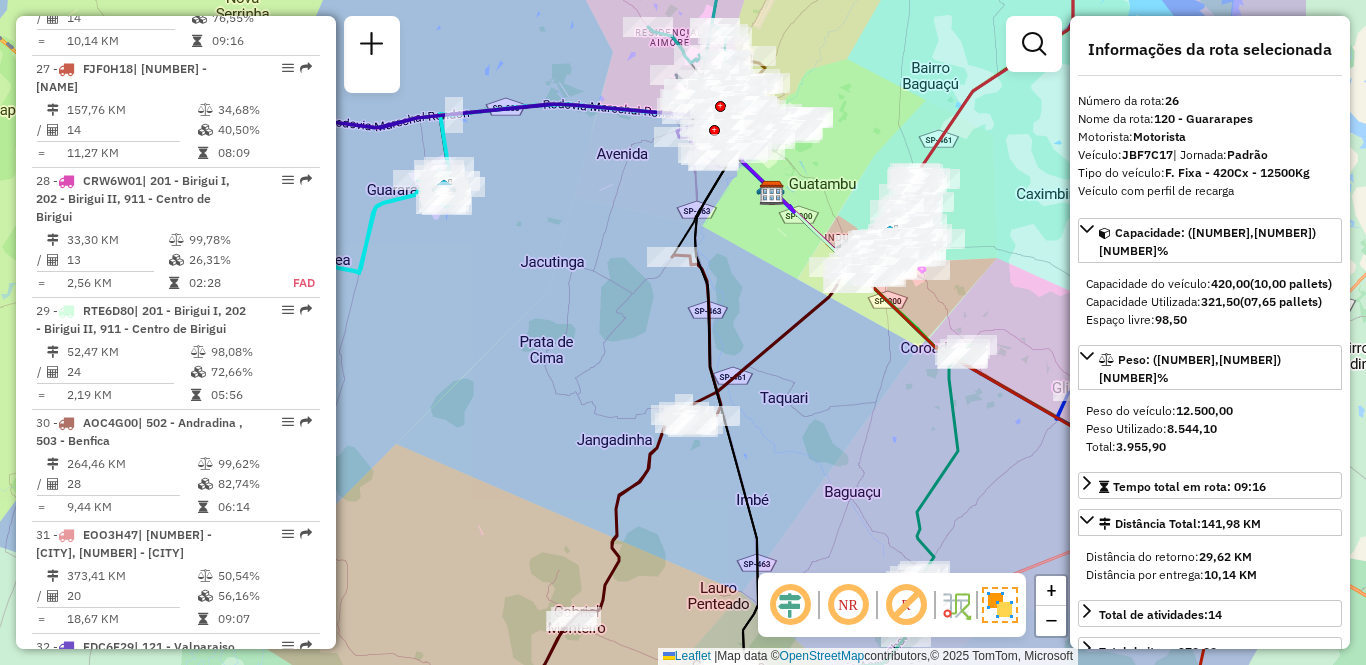drag, startPoint x: 747, startPoint y: 297, endPoint x: 551, endPoint y: 247, distance: 202.27704 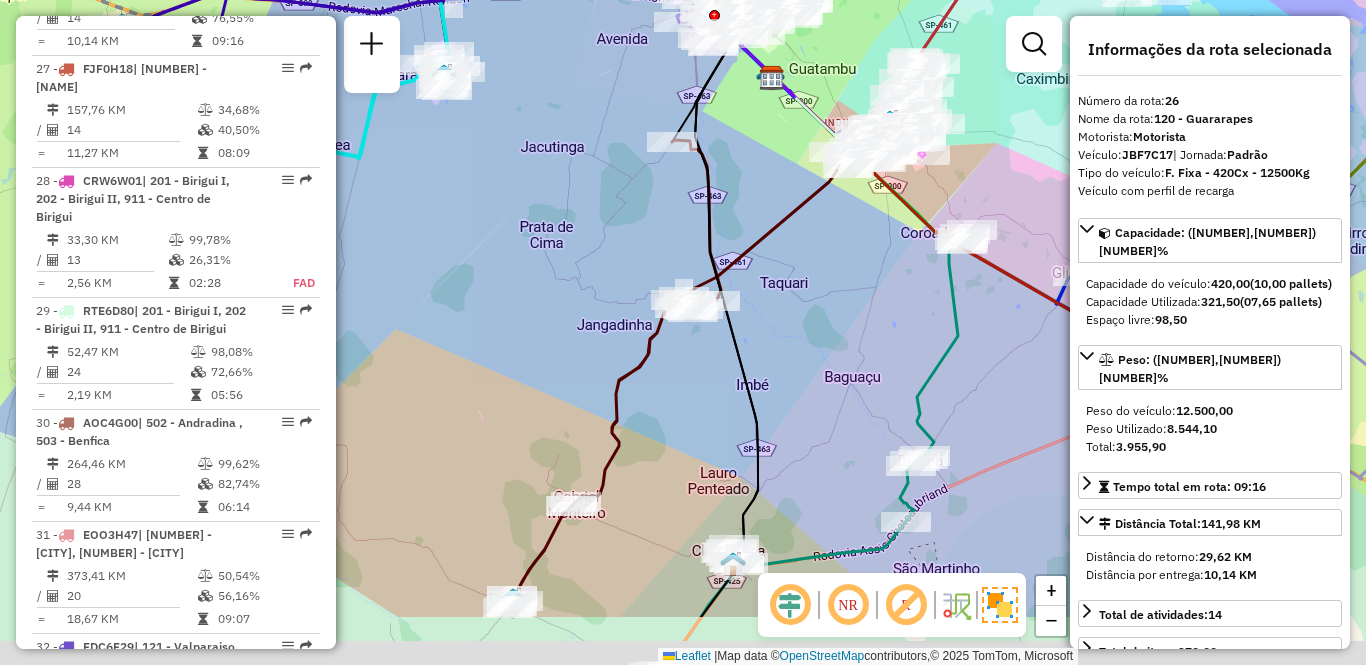 drag, startPoint x: 563, startPoint y: 412, endPoint x: 564, endPoint y: 250, distance: 162.00308 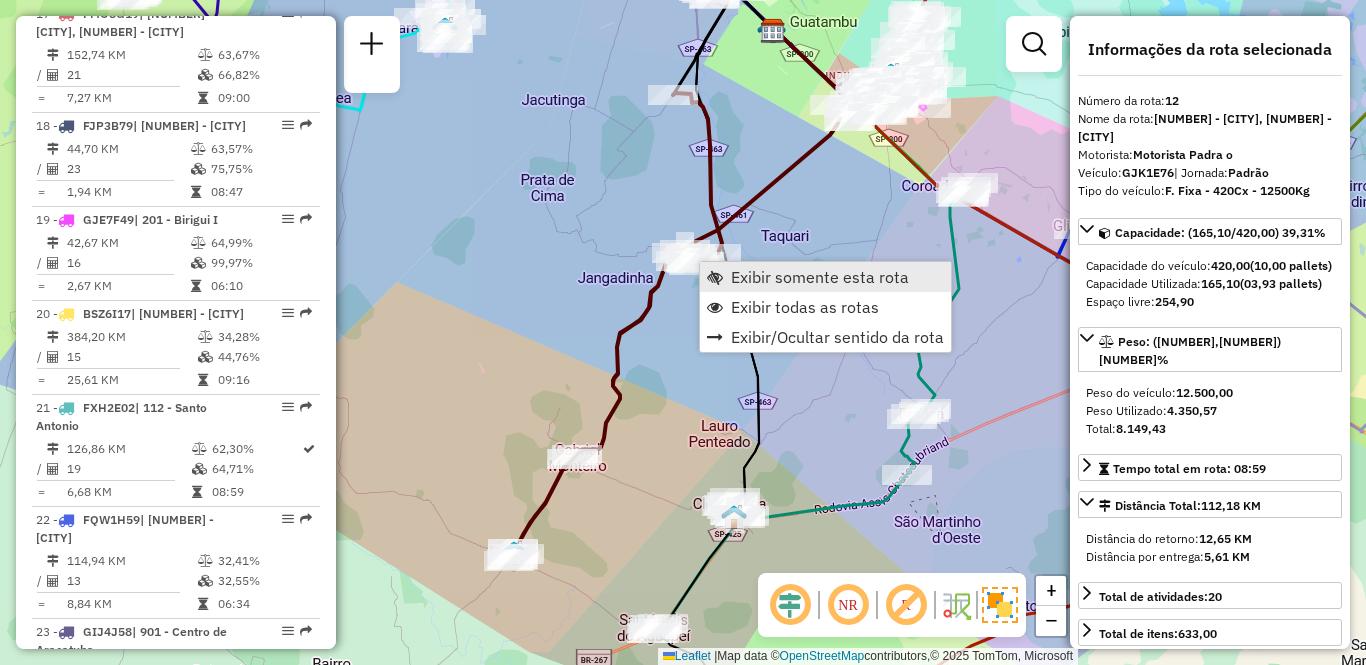 scroll, scrollTop: 2027, scrollLeft: 0, axis: vertical 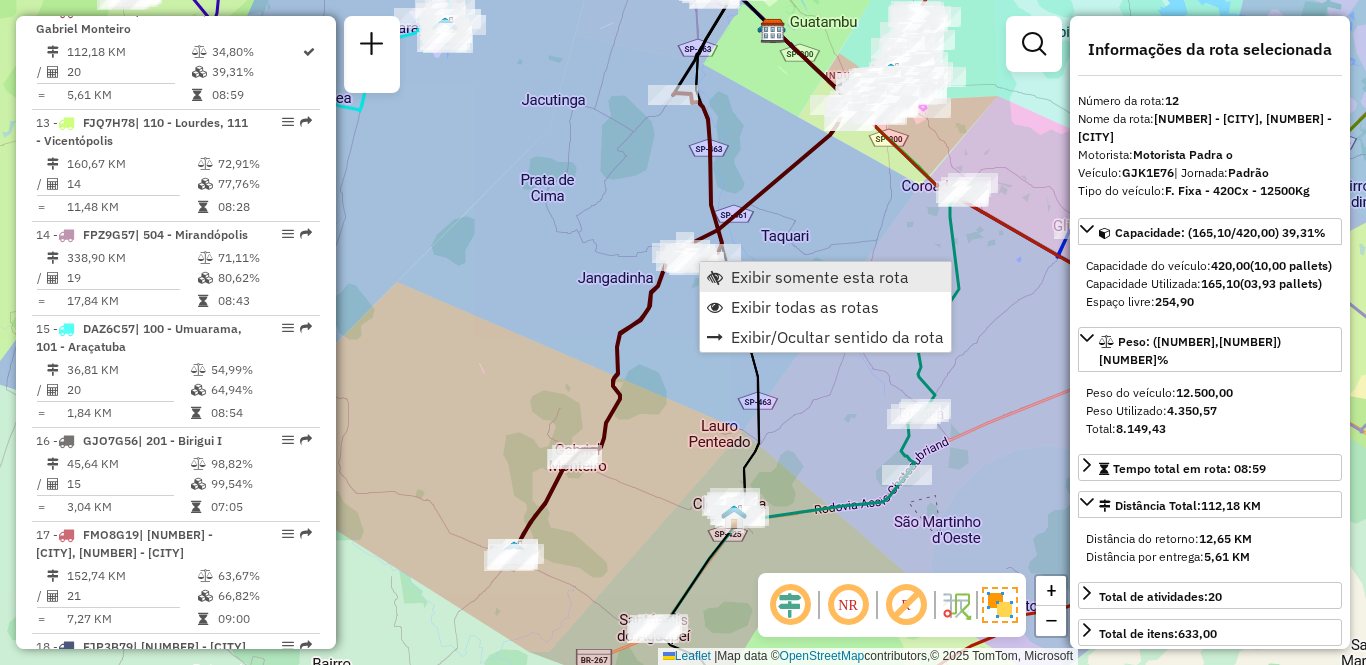 click on "Exibir somente esta rota" at bounding box center (820, 277) 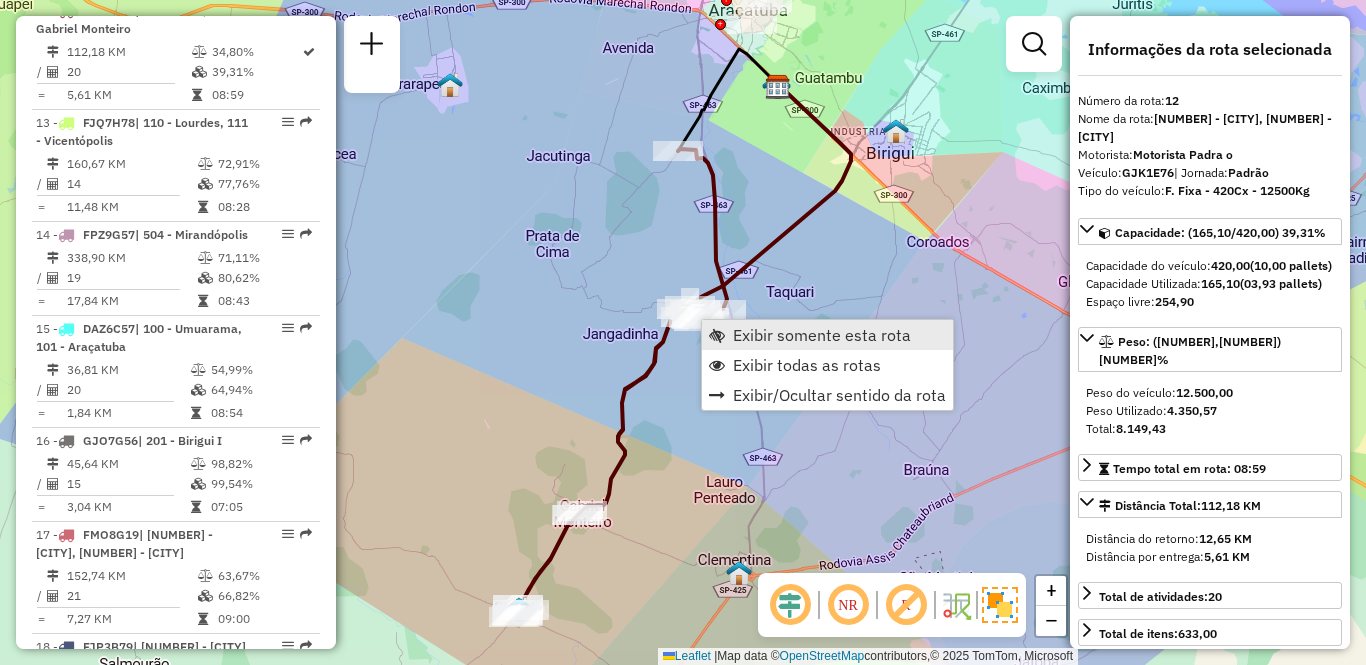 click on "Exibir somente esta rota" at bounding box center (822, 335) 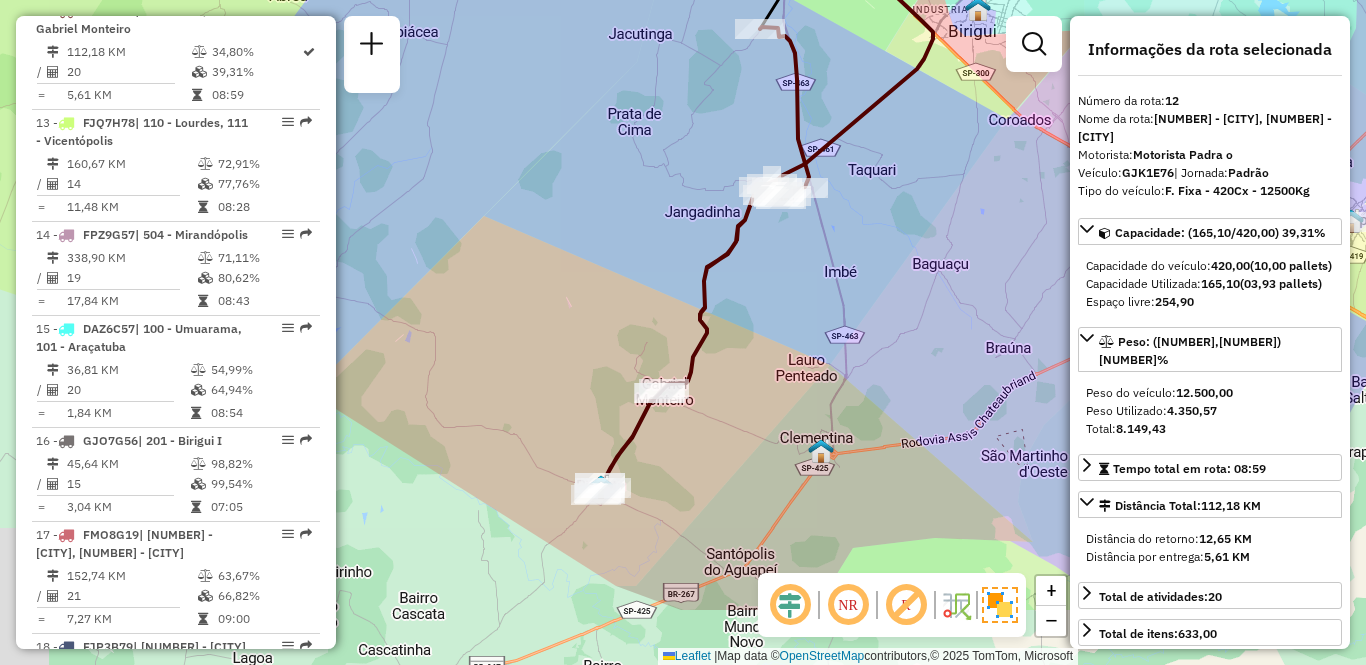 drag, startPoint x: 737, startPoint y: 504, endPoint x: 842, endPoint y: 338, distance: 196.42047 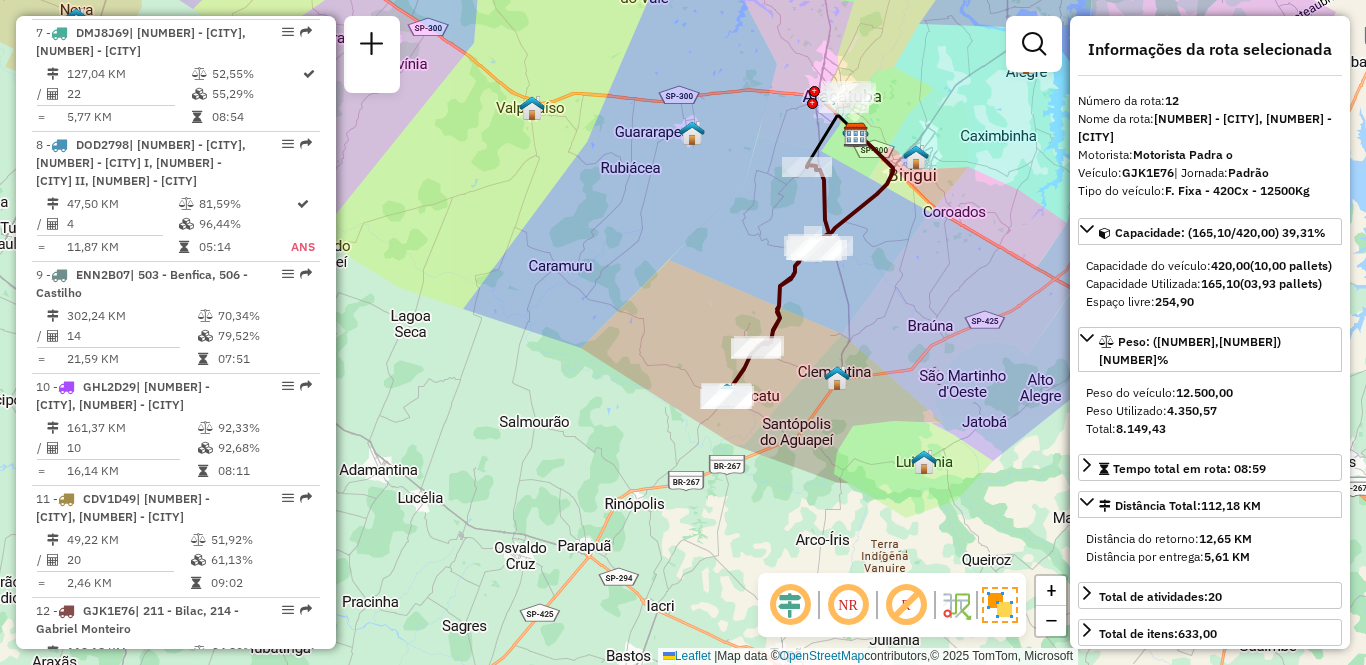 scroll, scrollTop: 1327, scrollLeft: 0, axis: vertical 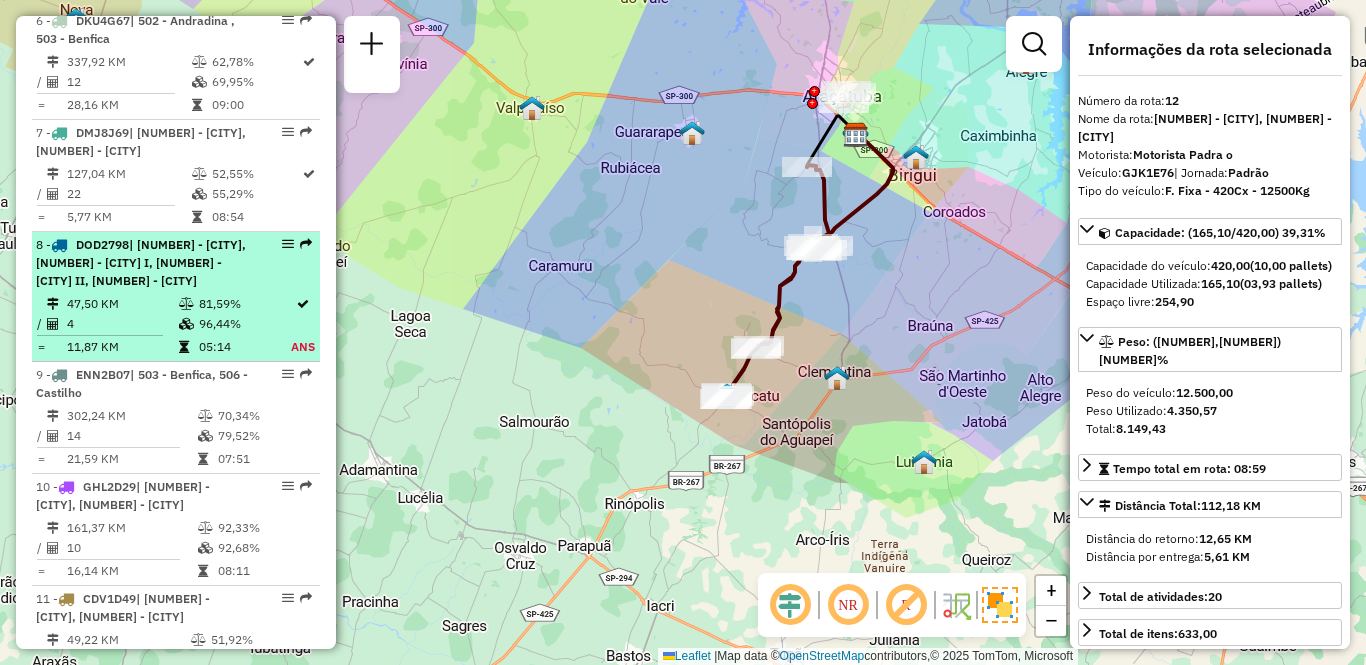click on "8 -       [CODE]   | [NUMBER] - [CITY], [NUMBER] - [CITY] I, [NUMBER] - [CITY] II, [NUMBER] - [CITY]" at bounding box center (142, 263) 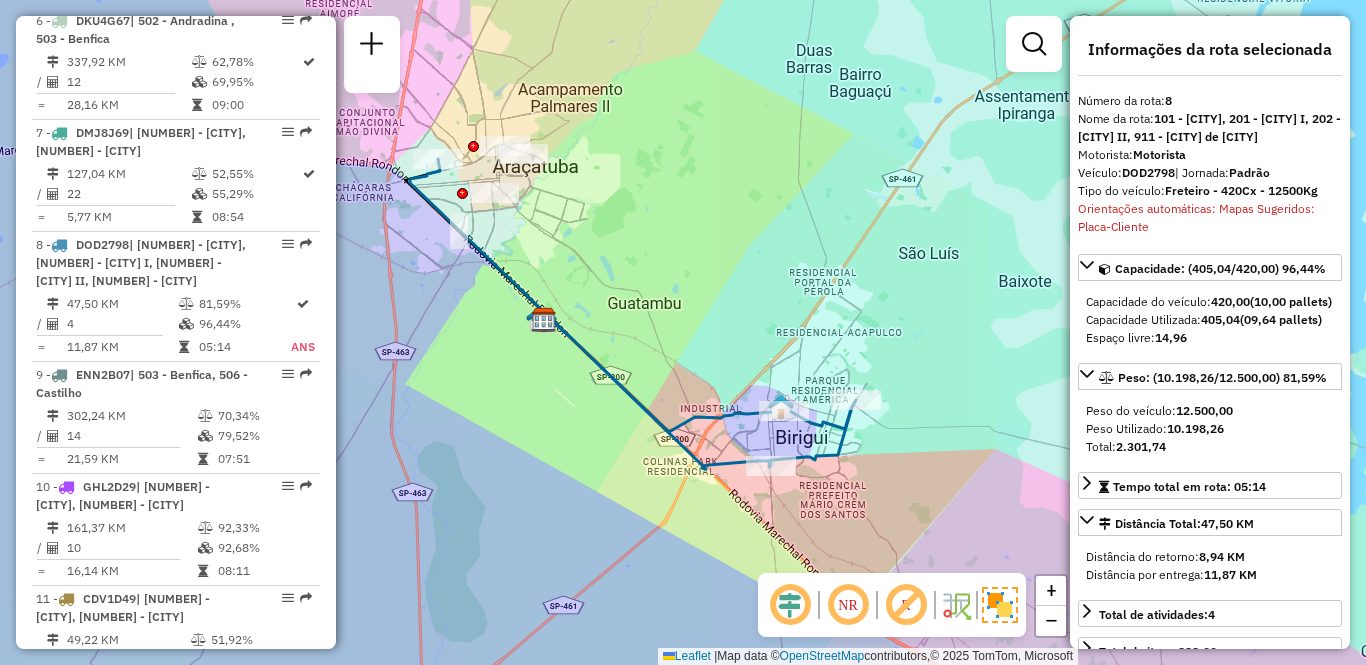 drag, startPoint x: 446, startPoint y: 457, endPoint x: 635, endPoint y: 457, distance: 189 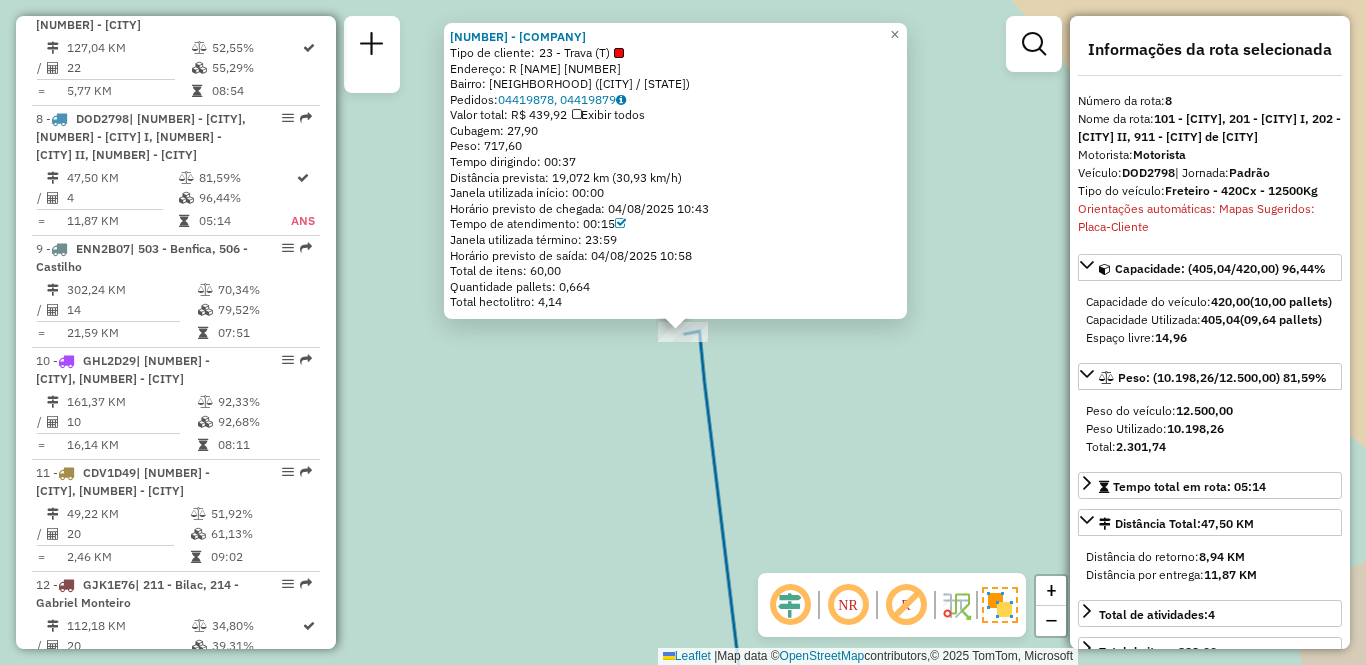 scroll, scrollTop: 1561, scrollLeft: 0, axis: vertical 